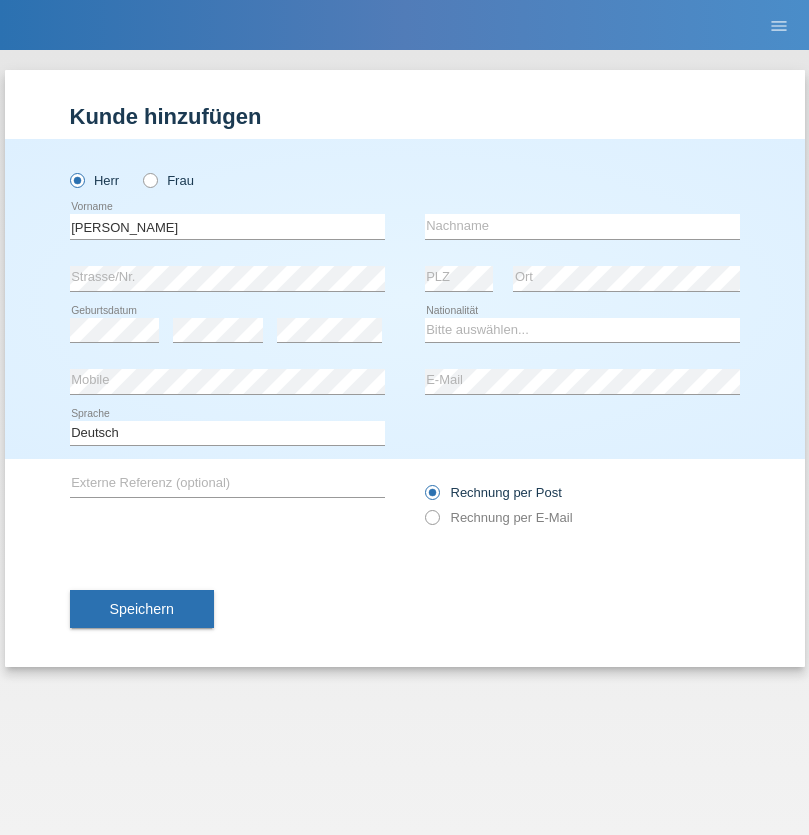 scroll, scrollTop: 0, scrollLeft: 0, axis: both 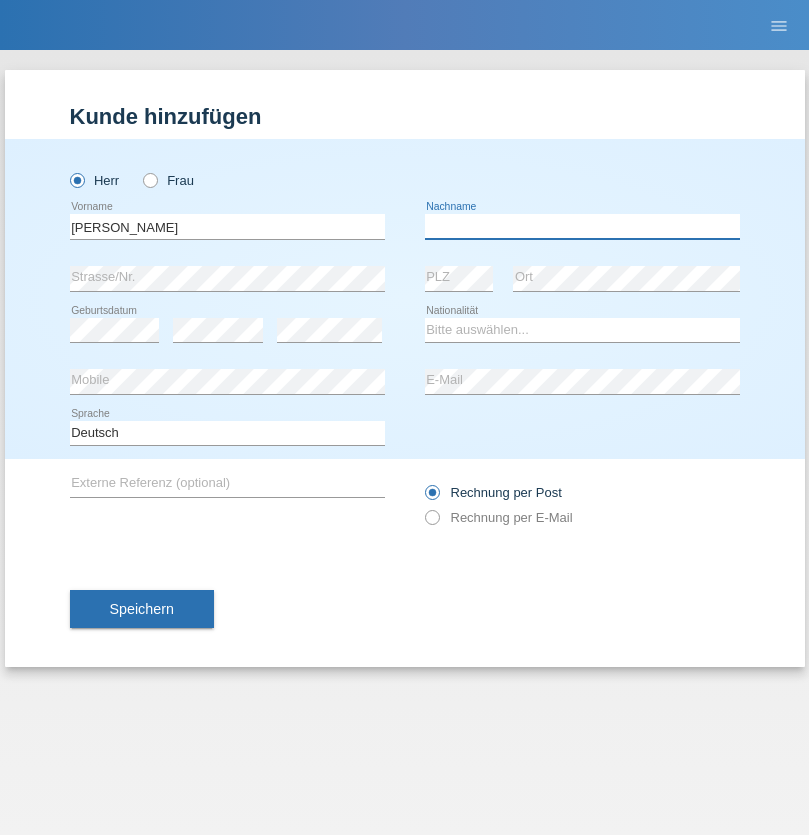 click at bounding box center (582, 226) 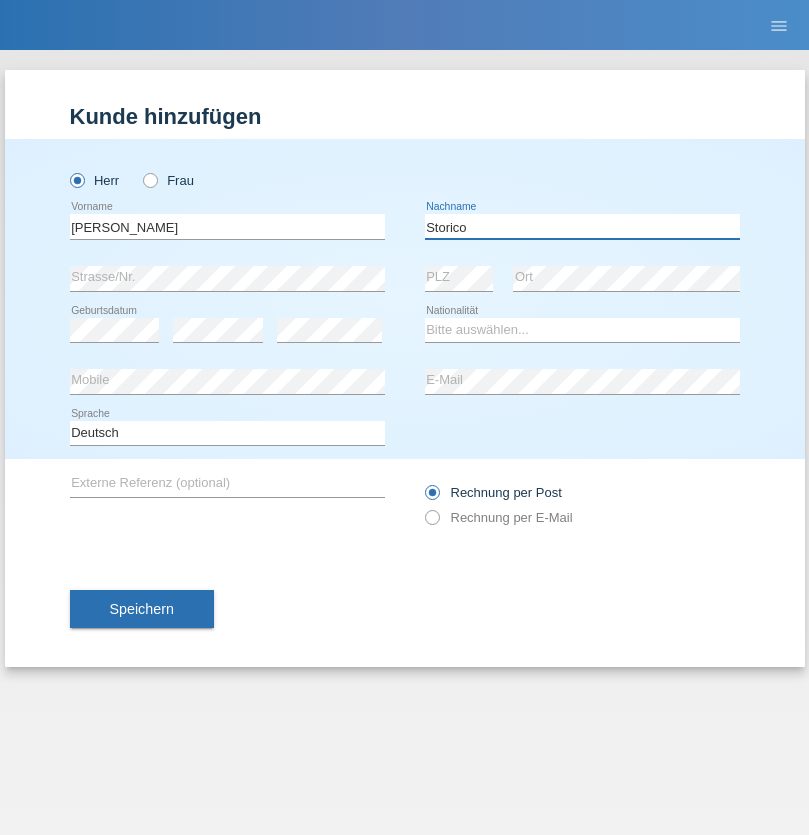 type on "Storico" 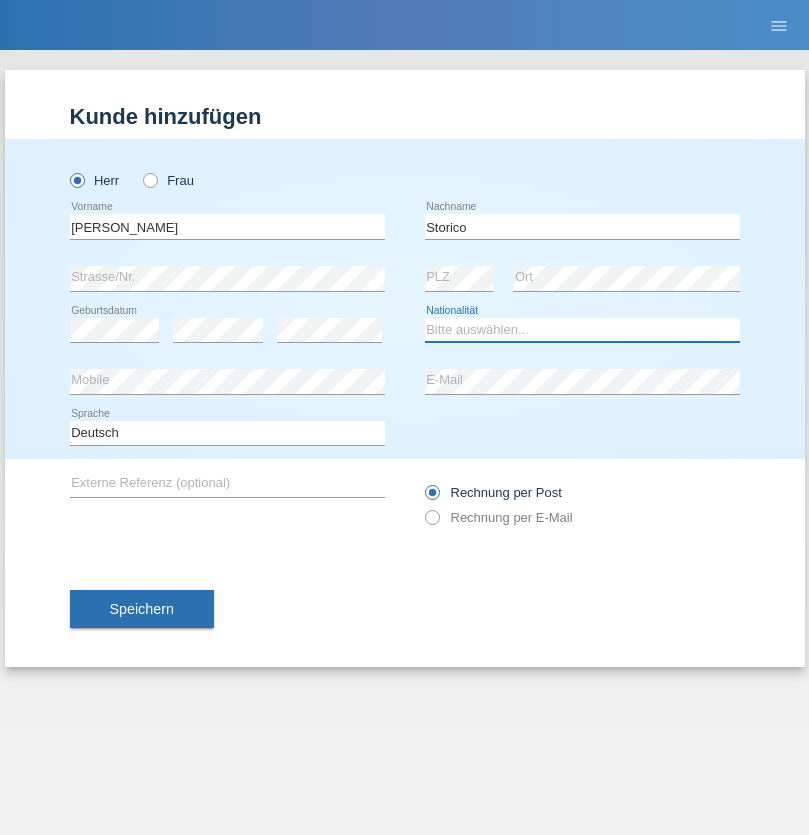 select on "IT" 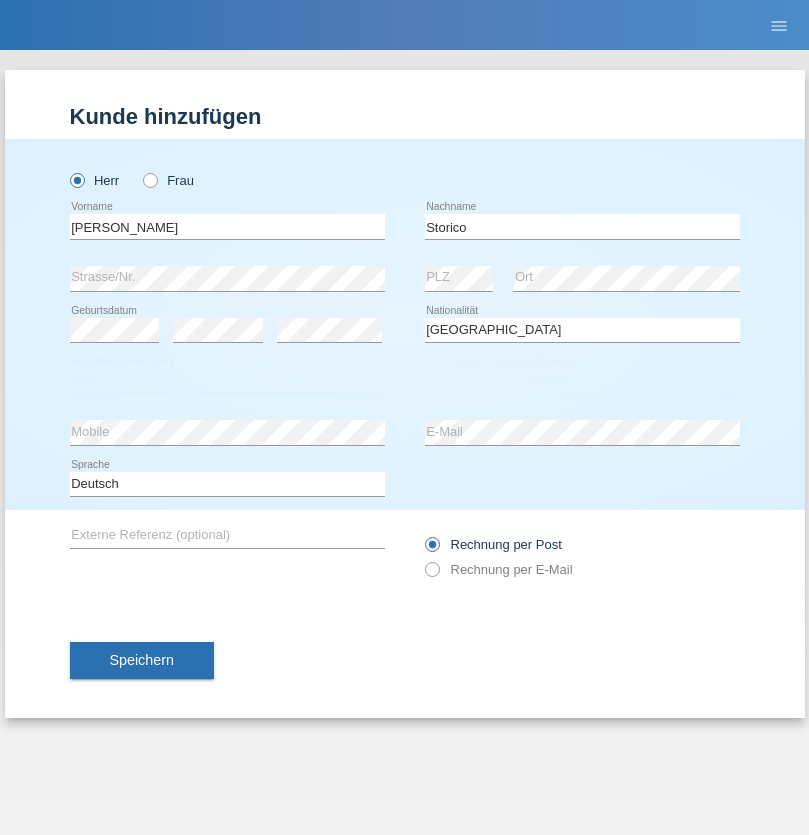 select on "C" 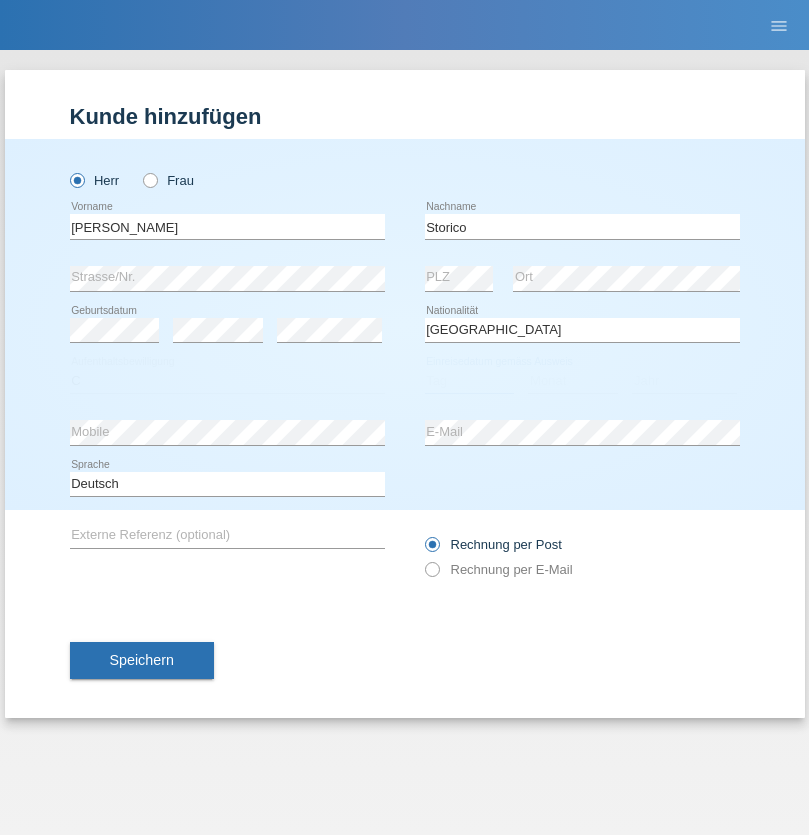 select on "19" 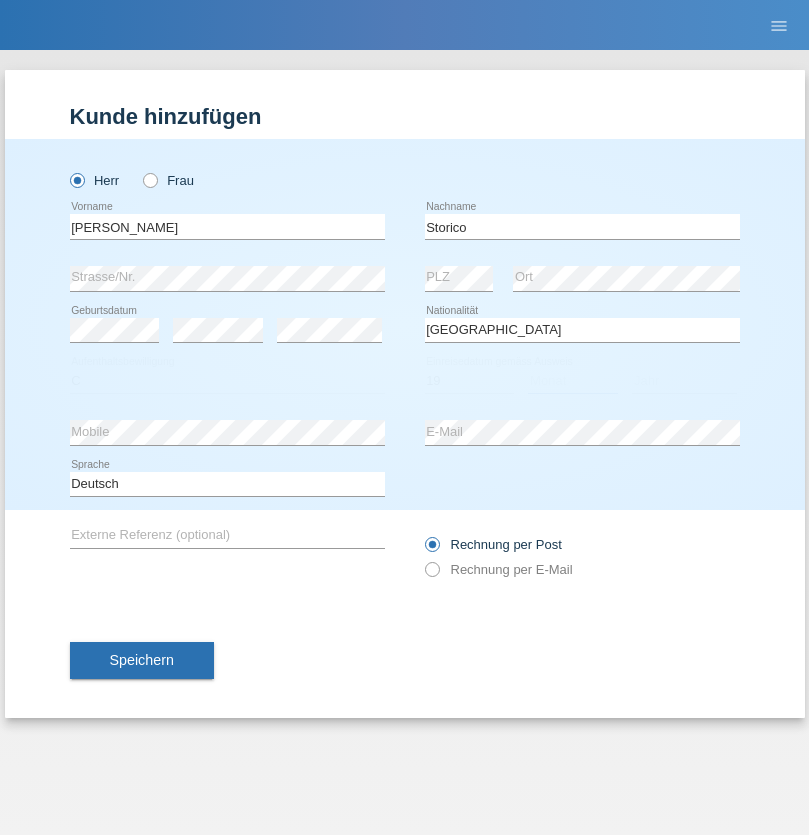 select on "07" 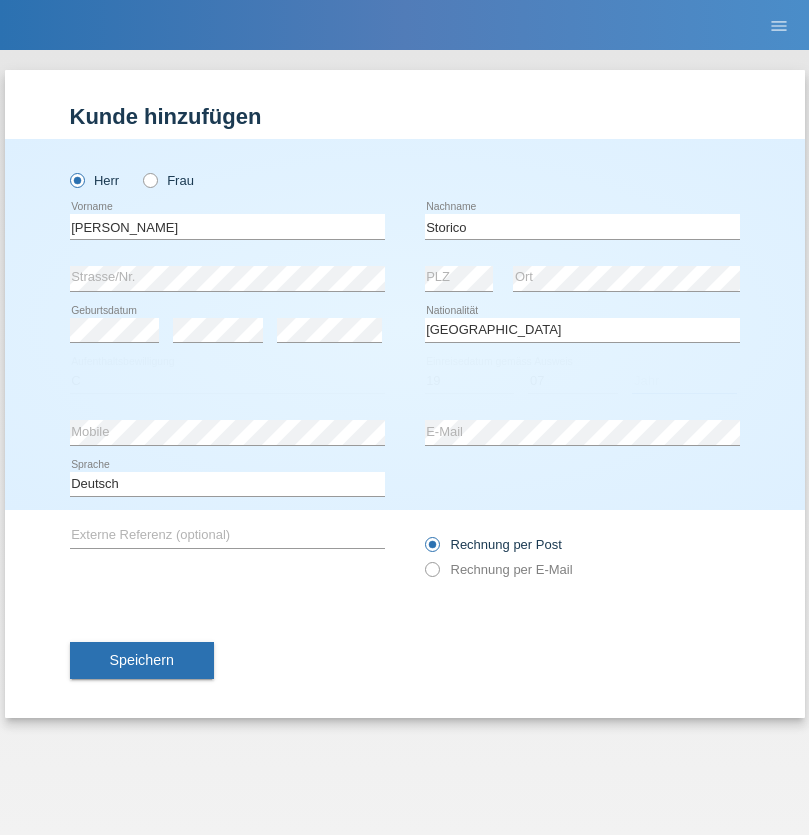 select on "2021" 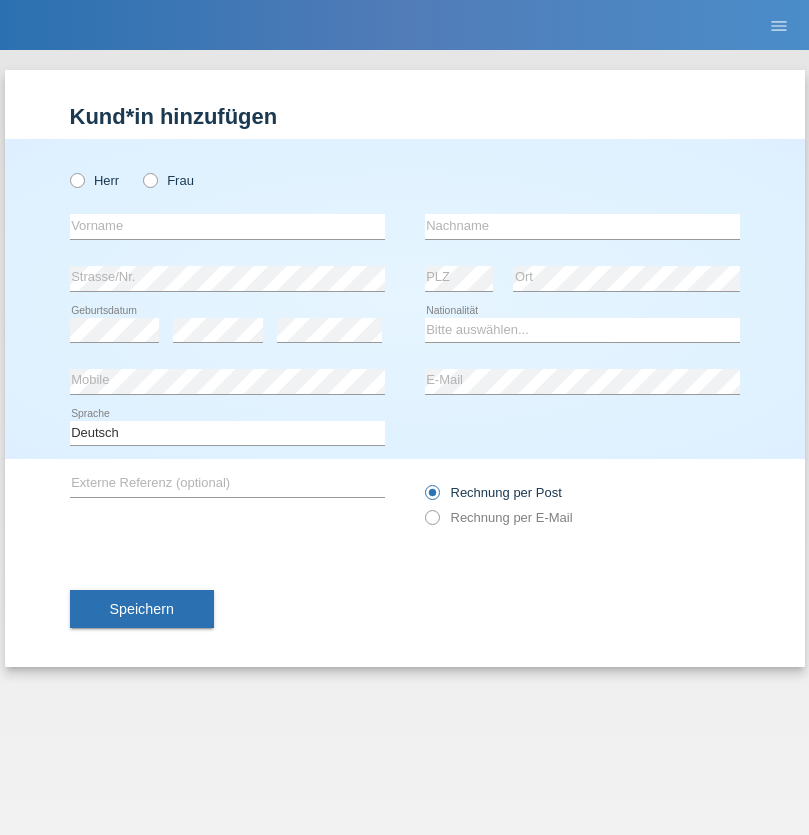 scroll, scrollTop: 0, scrollLeft: 0, axis: both 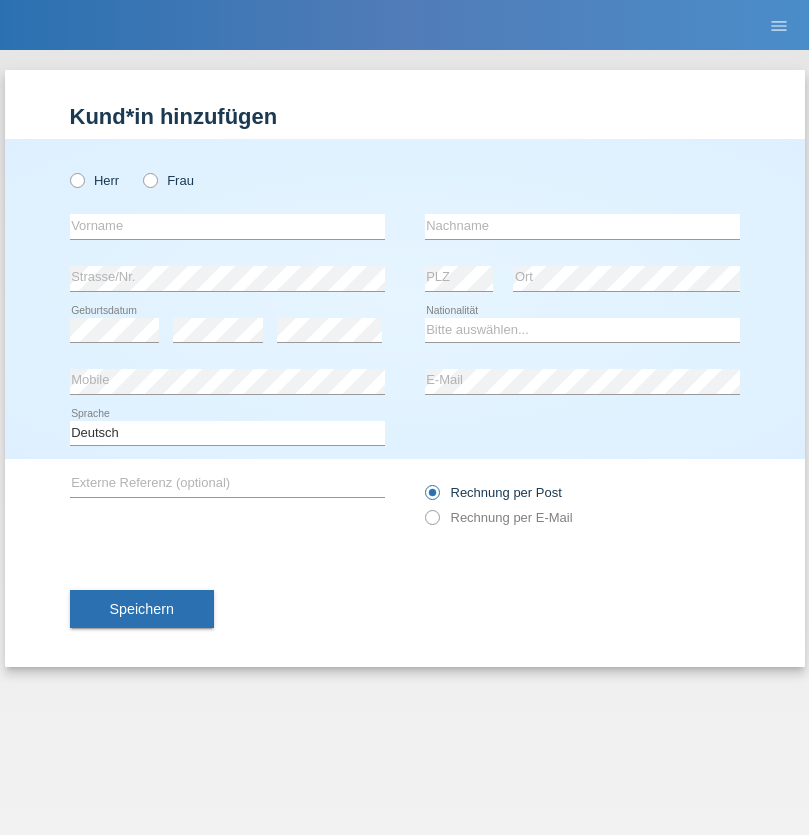 radio on "true" 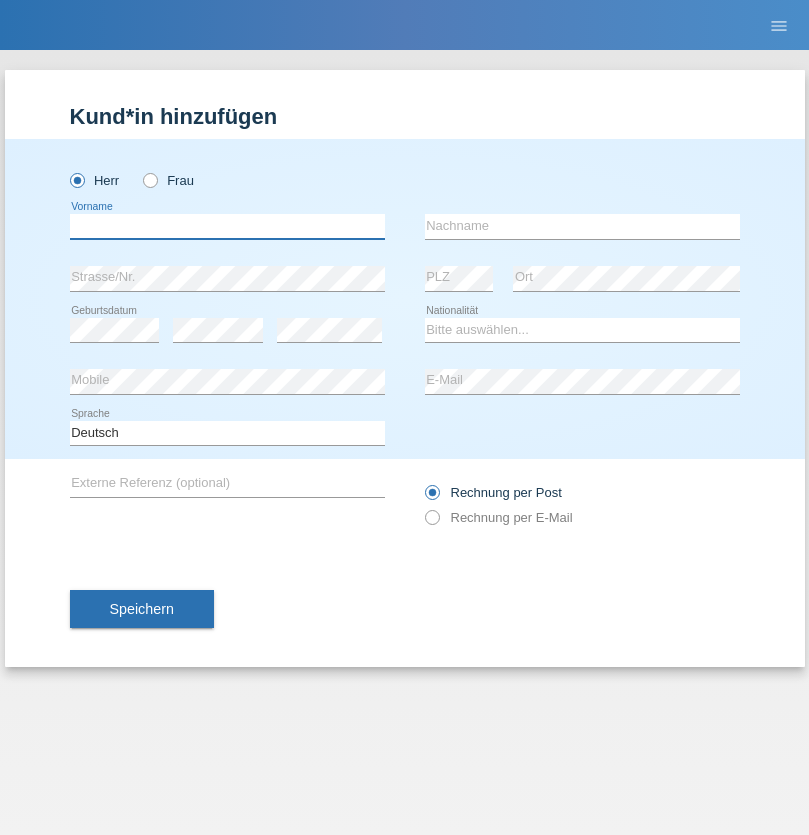 click at bounding box center (227, 226) 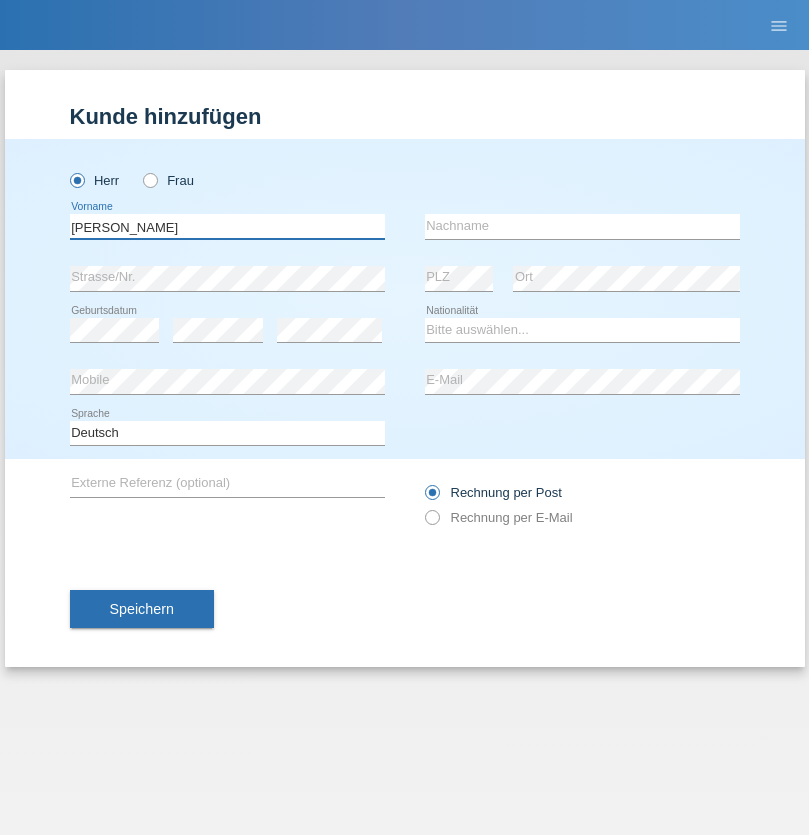 type on "Sven" 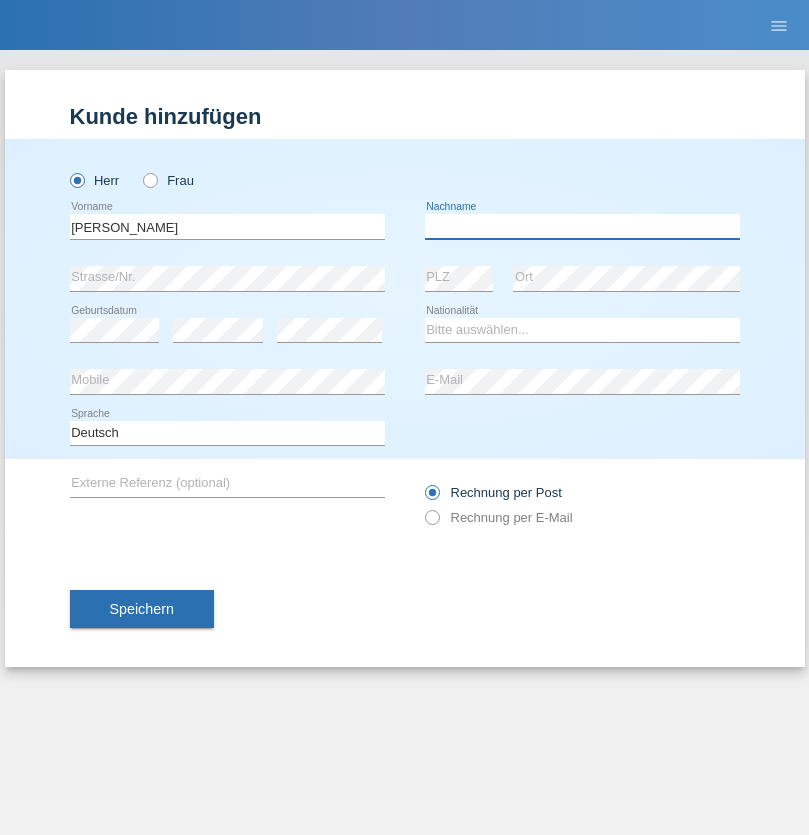 click at bounding box center [582, 226] 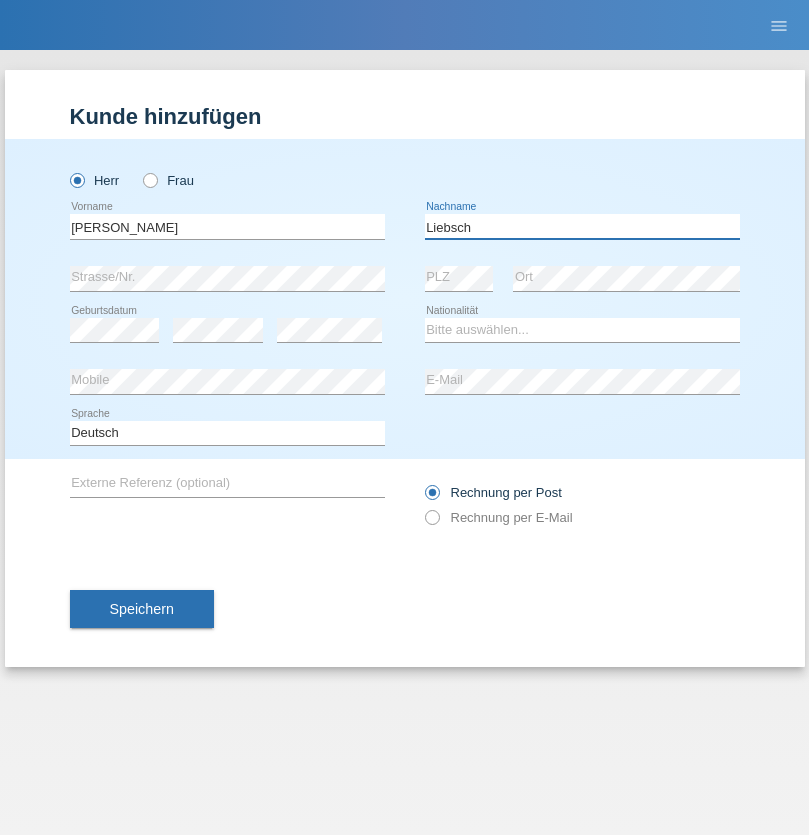 type on "Liebsch" 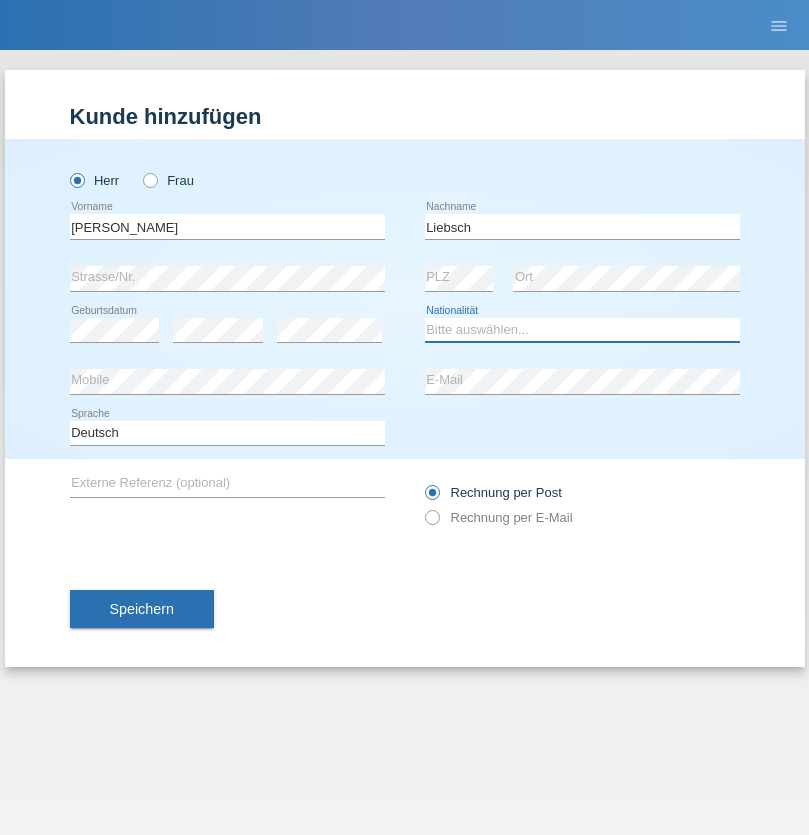 select on "DE" 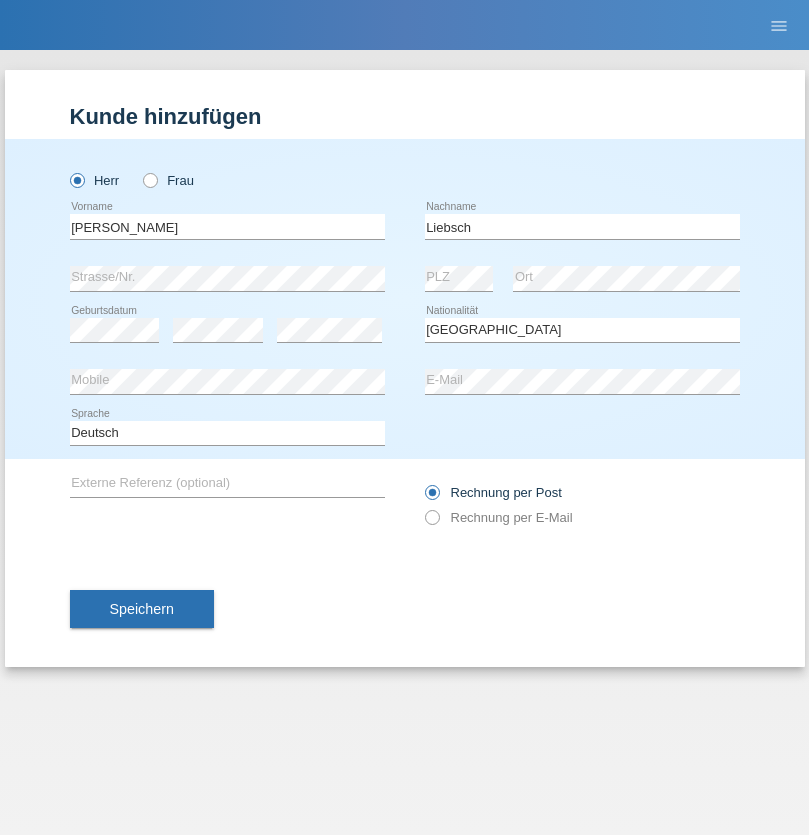 select on "C" 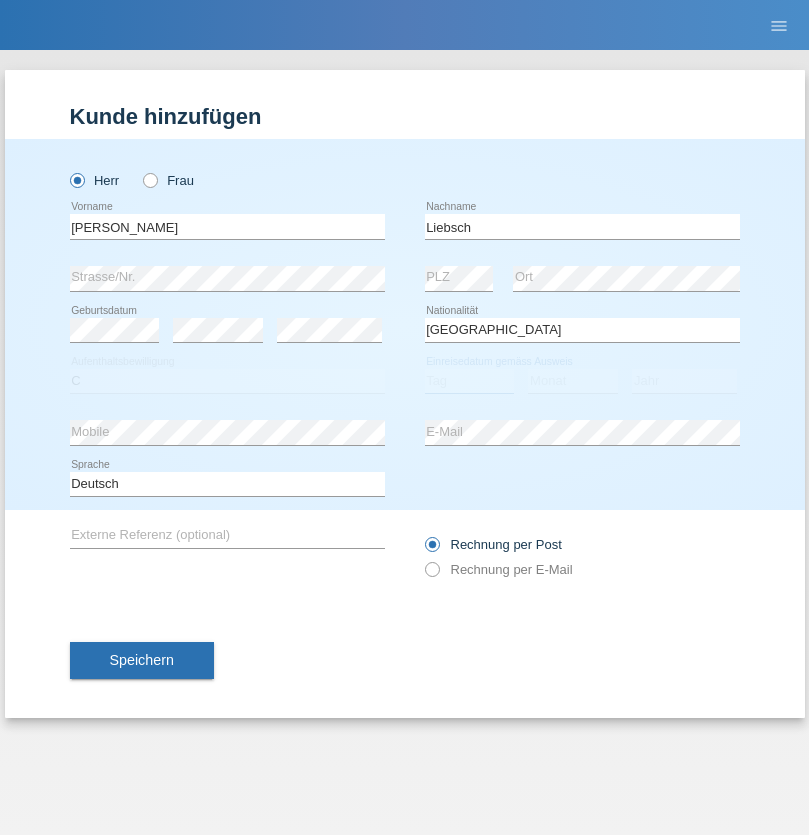 select on "19" 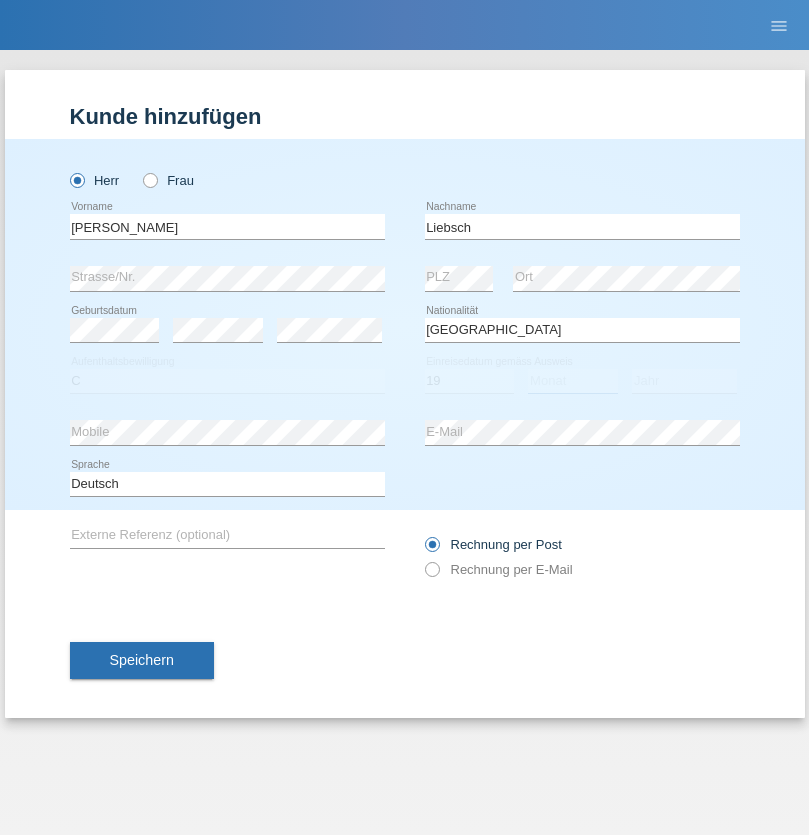 select on "07" 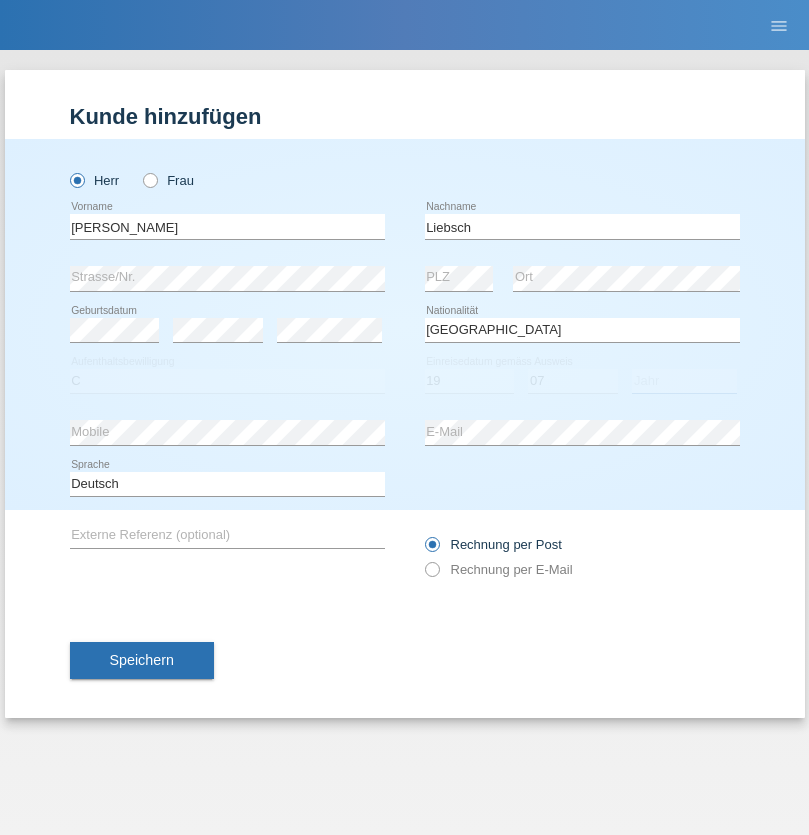 select on "2021" 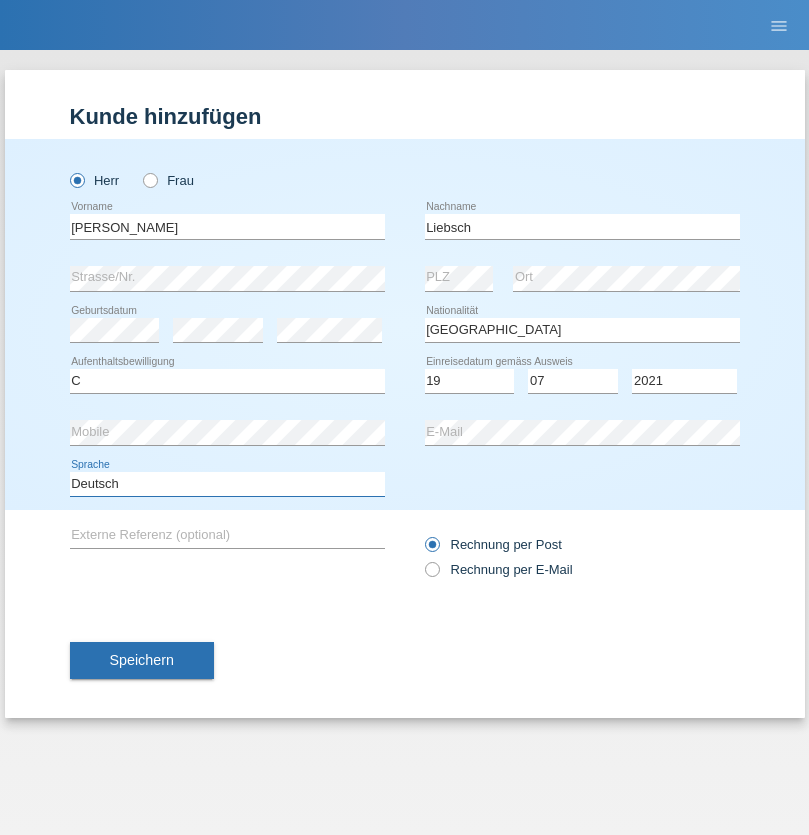 select on "en" 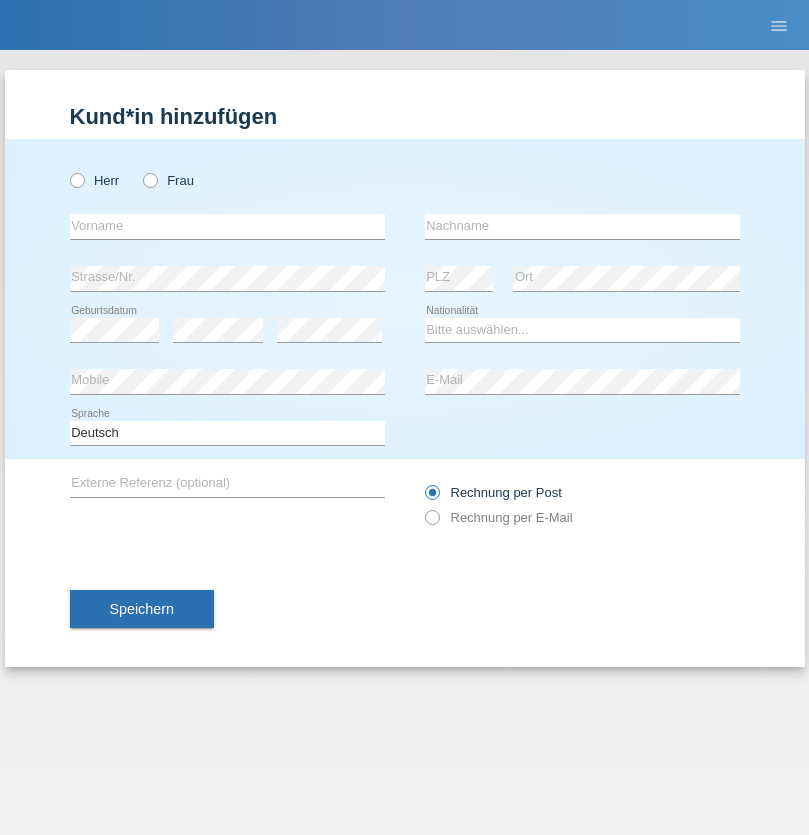 scroll, scrollTop: 0, scrollLeft: 0, axis: both 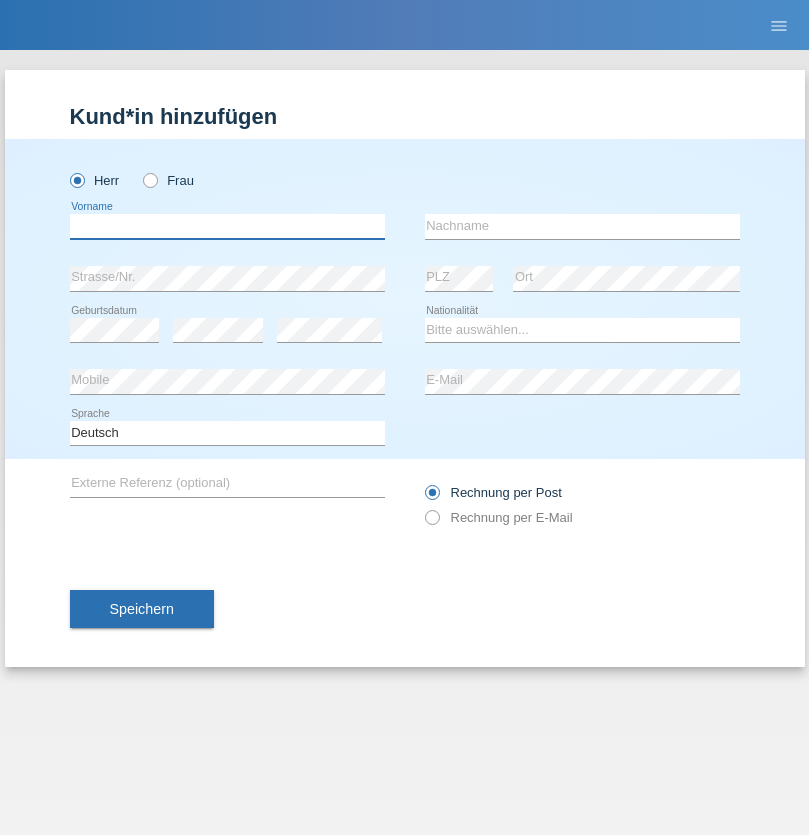 click at bounding box center [227, 226] 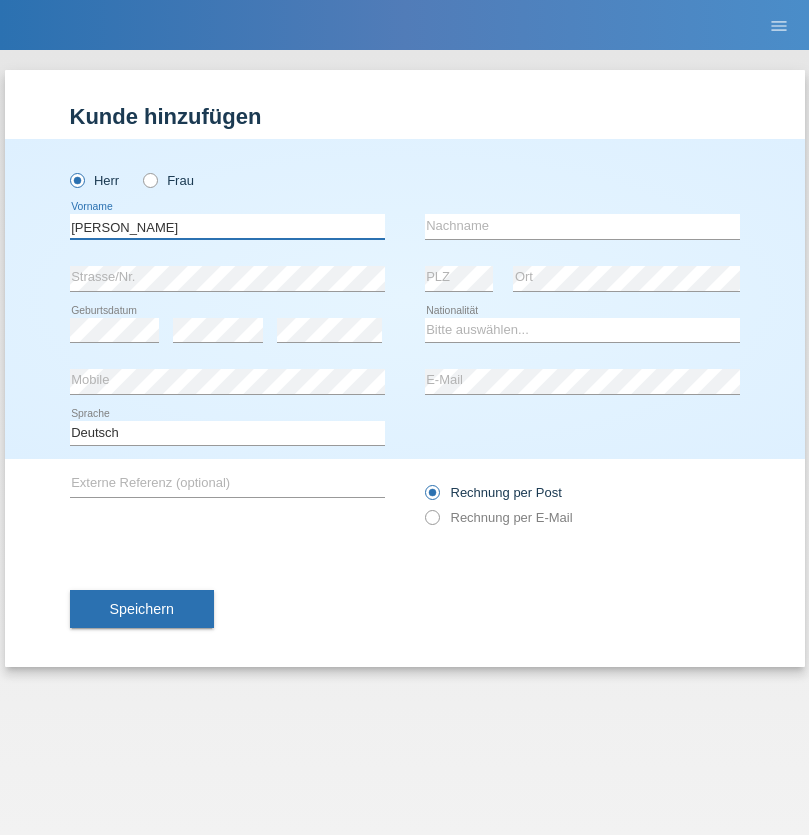type on "Paolo" 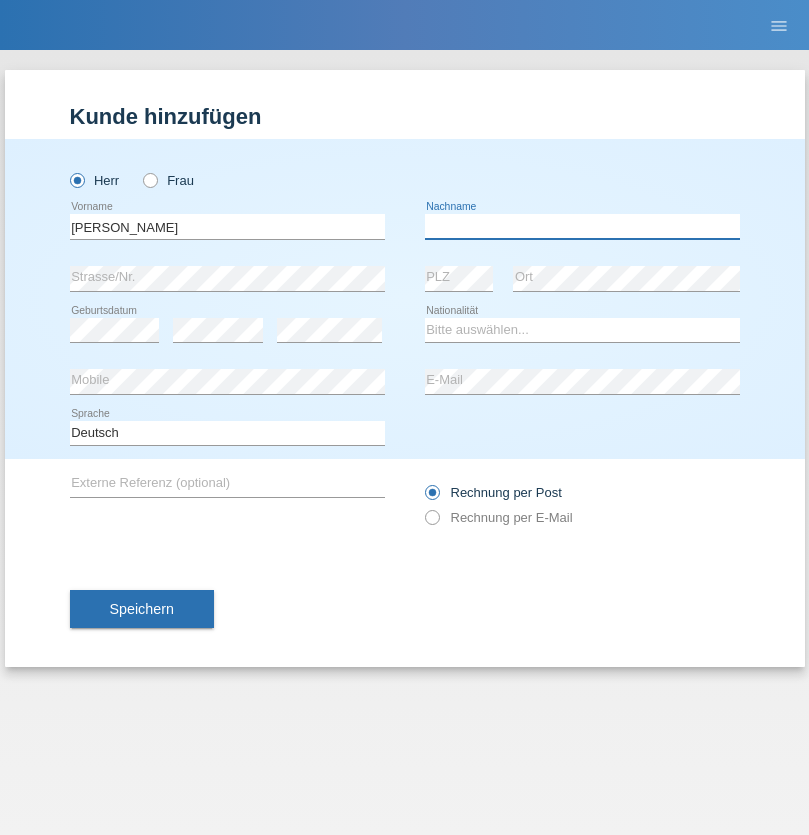 click at bounding box center (582, 226) 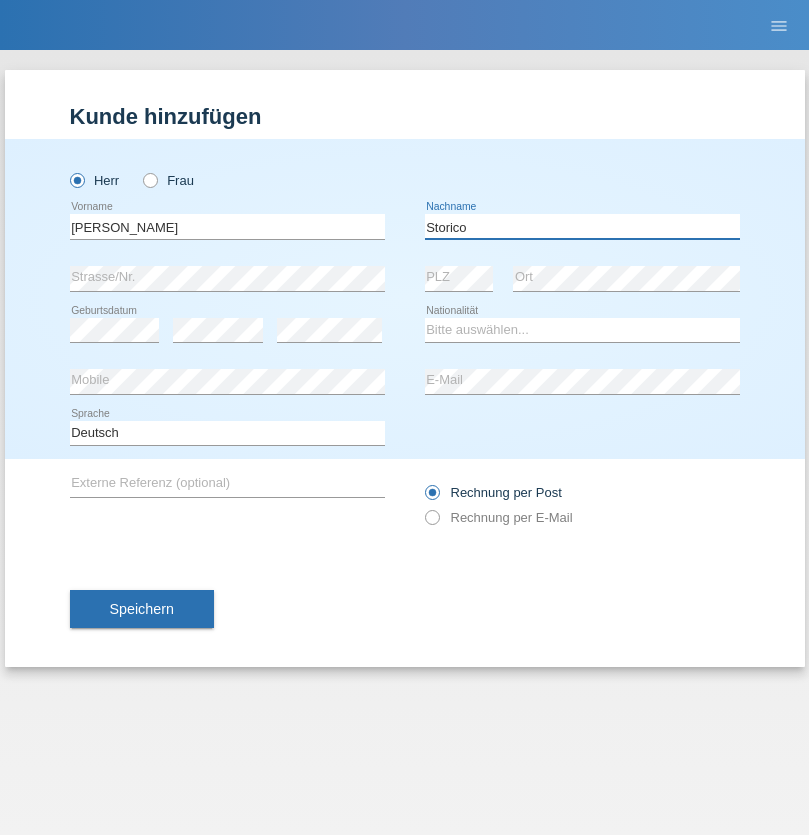 type on "Storico" 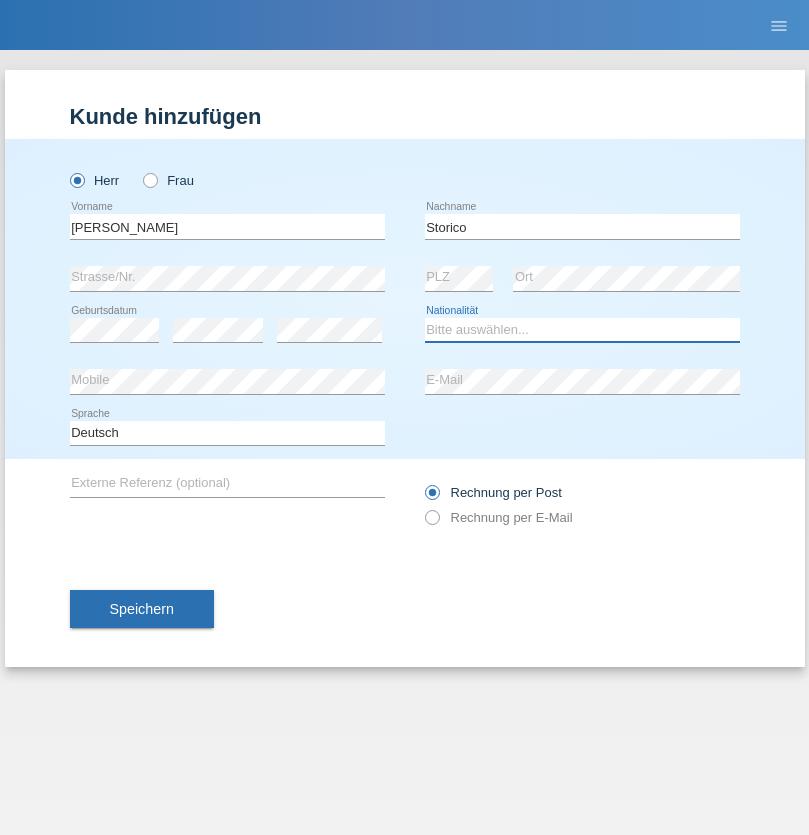 select on "IT" 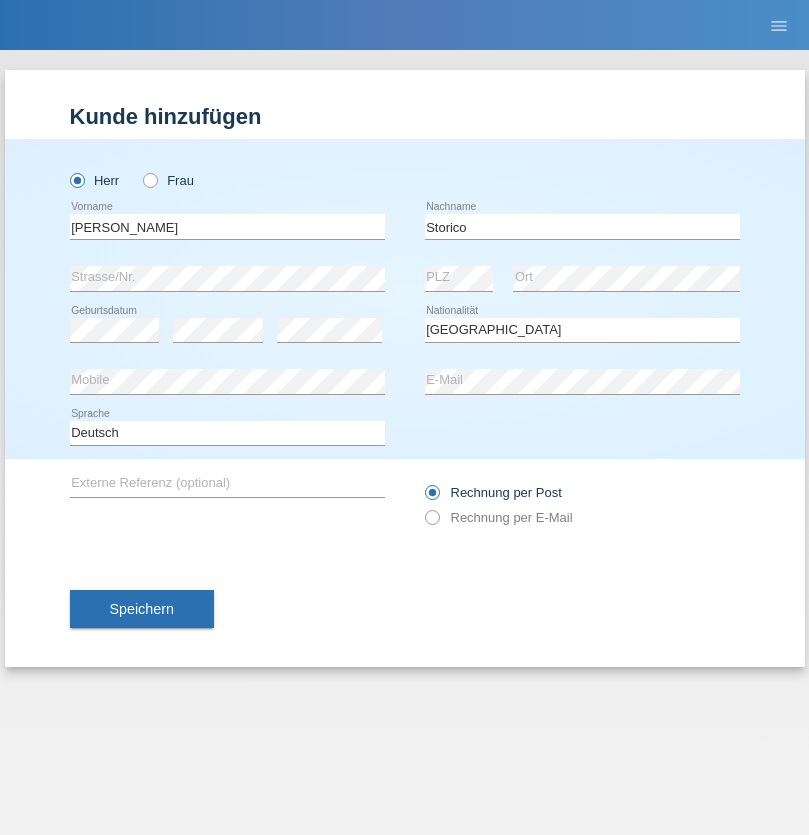 select on "C" 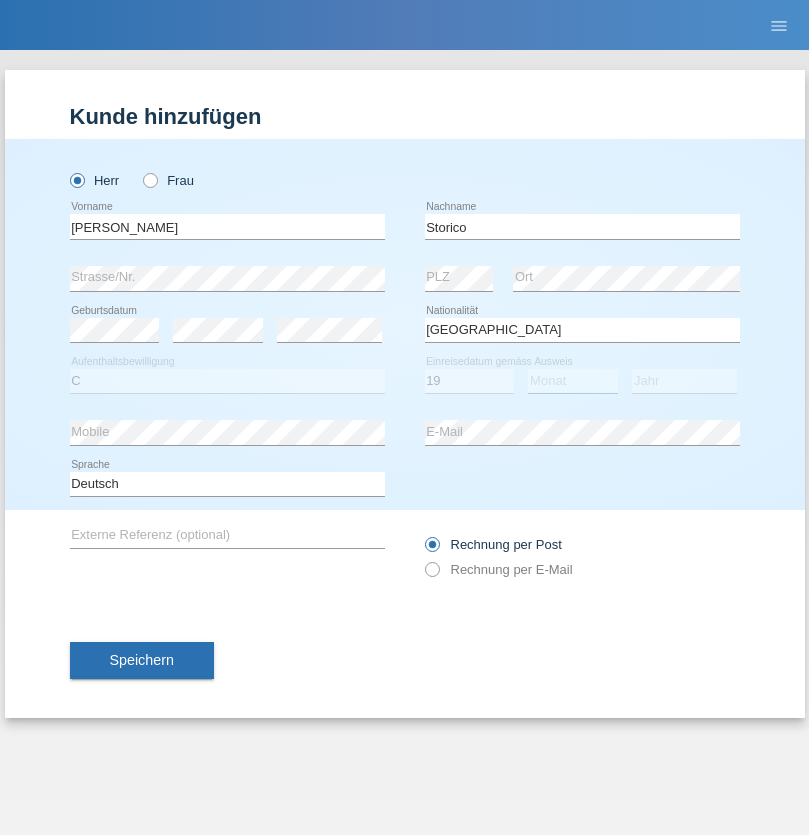 select on "07" 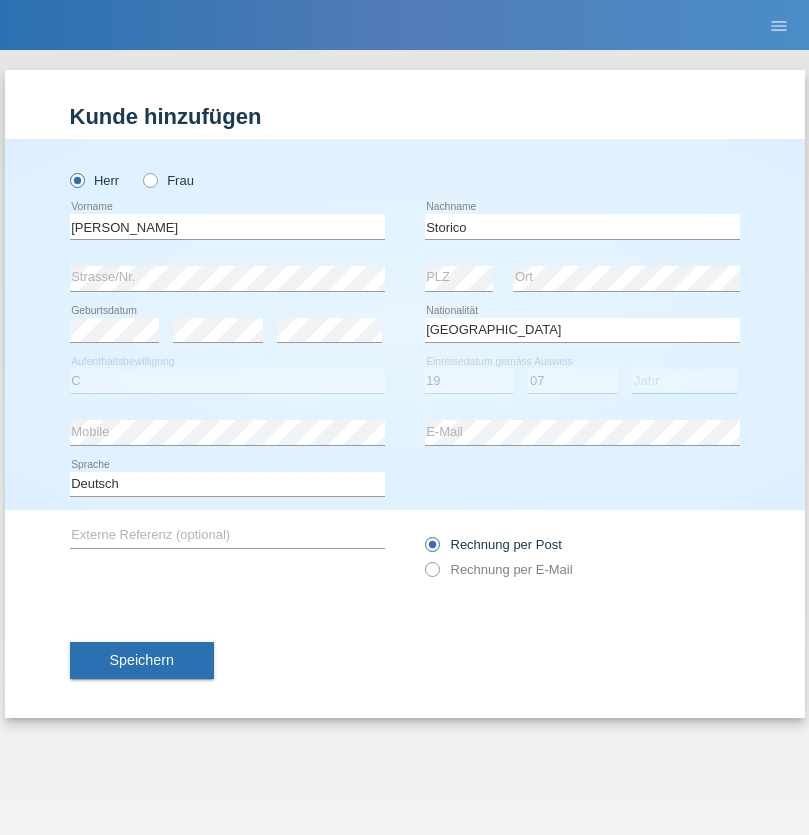 select on "2021" 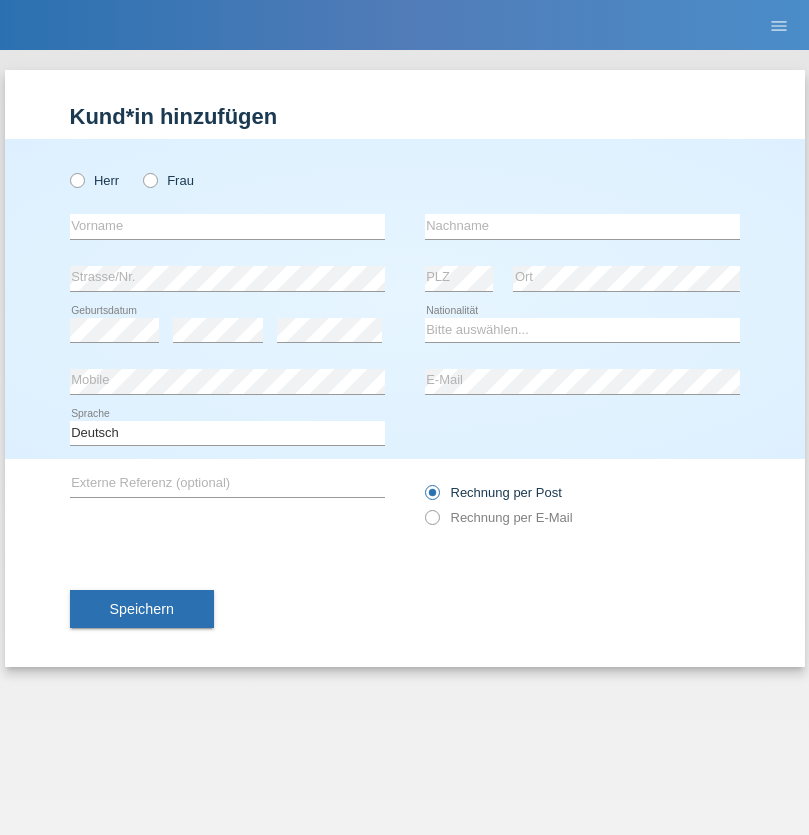 scroll, scrollTop: 0, scrollLeft: 0, axis: both 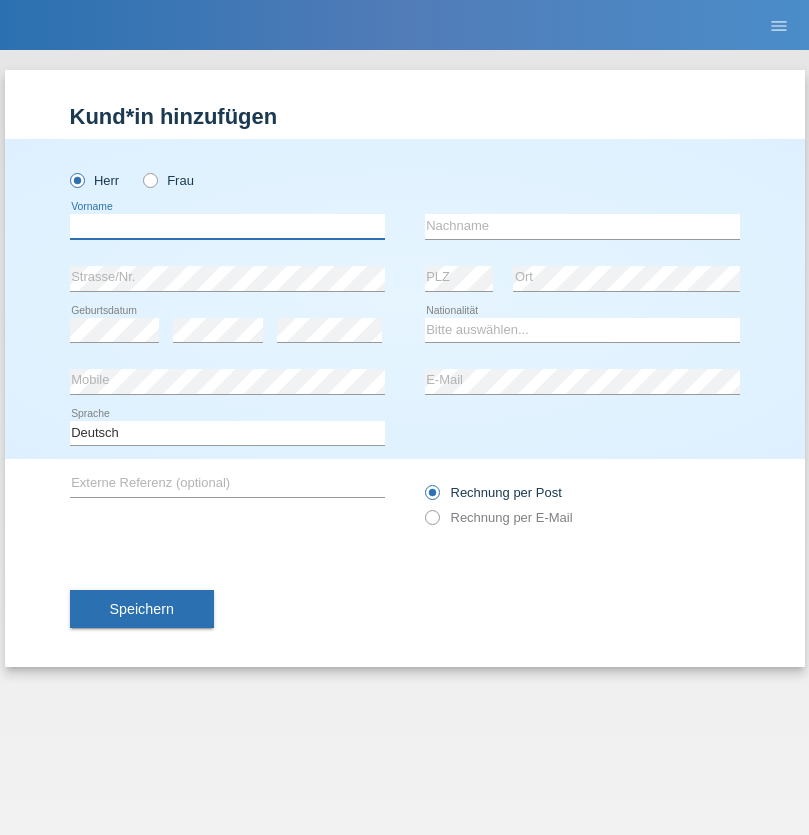 click at bounding box center [227, 226] 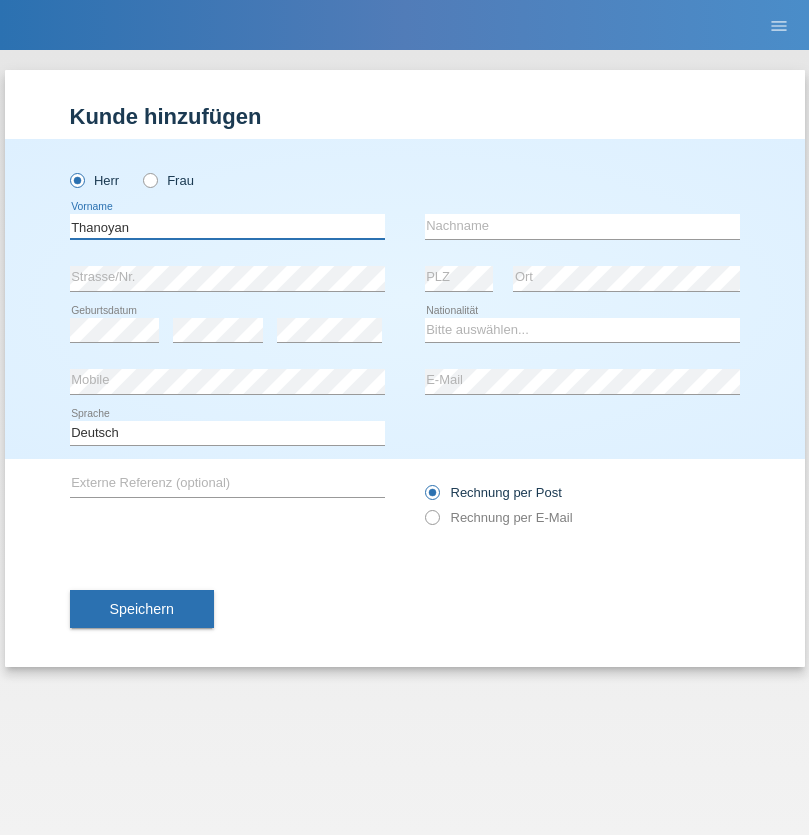 type on "Thanoyan" 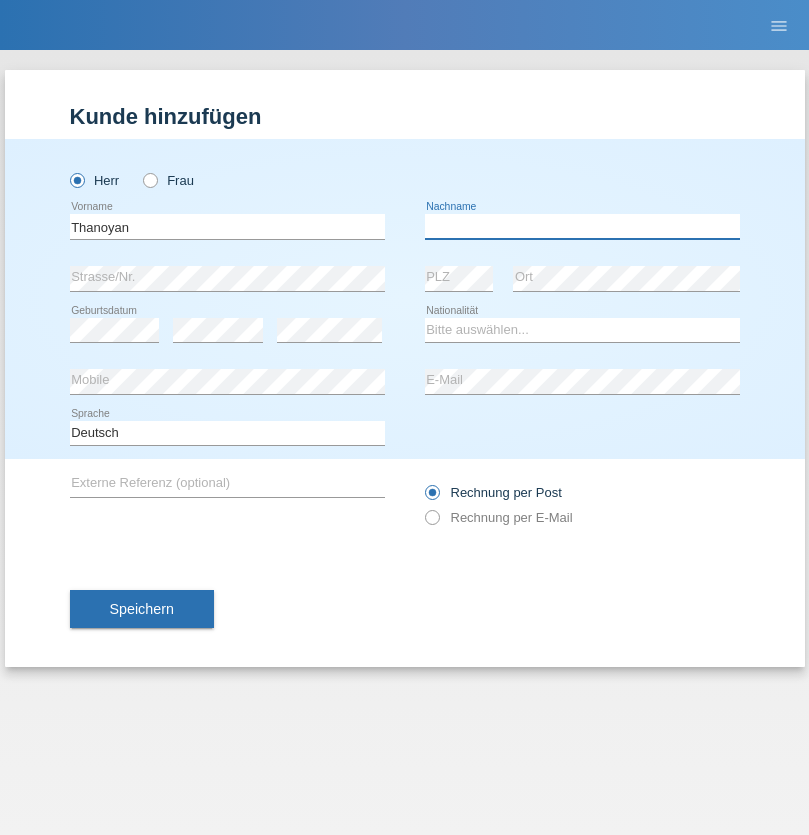 click at bounding box center (582, 226) 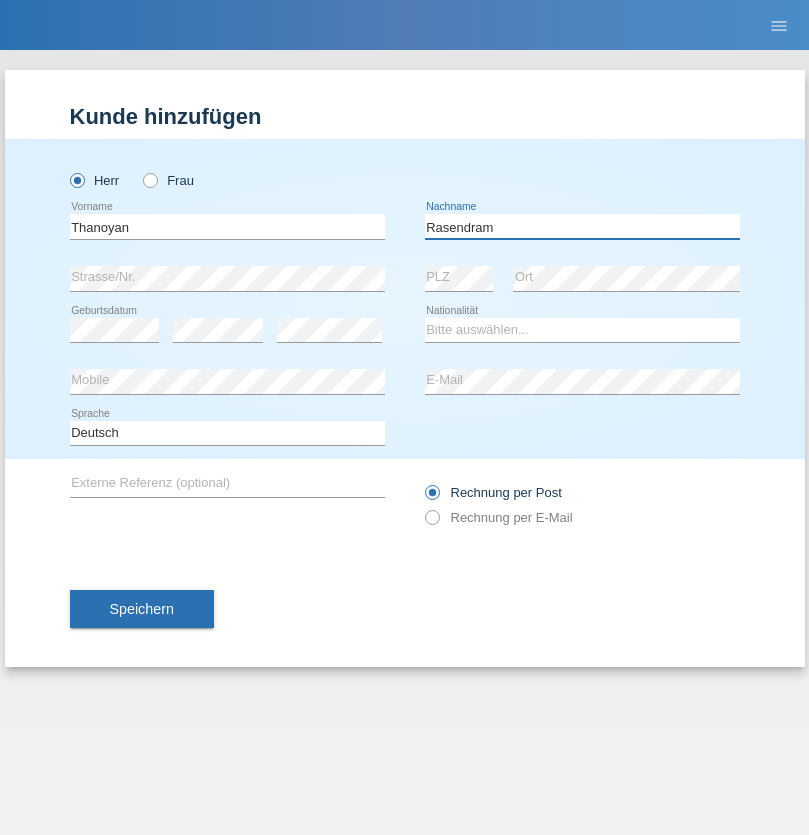 type on "Rasendram" 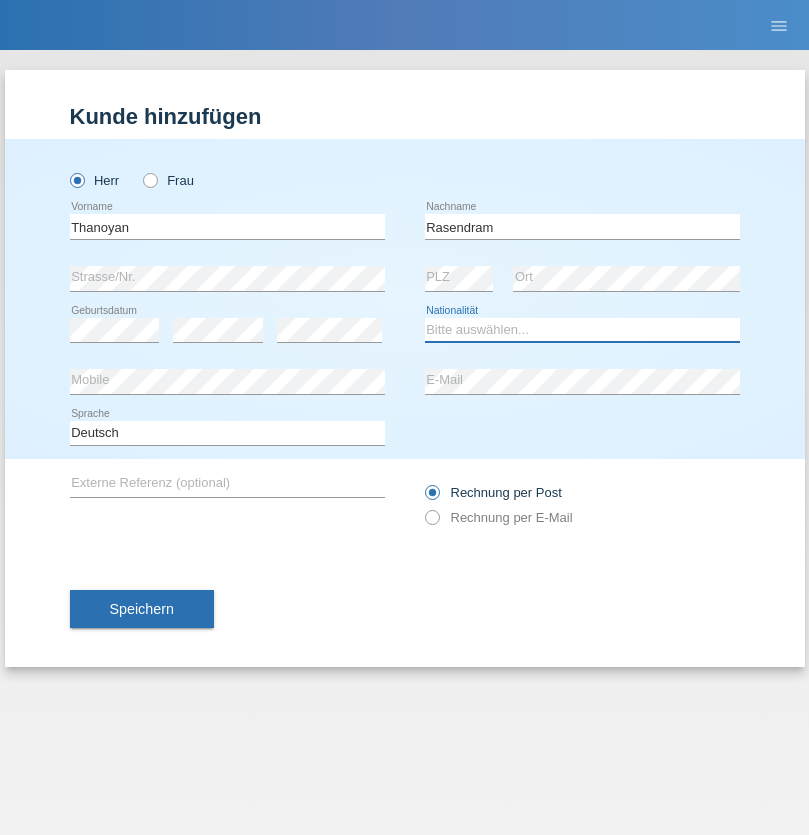 select on "LK" 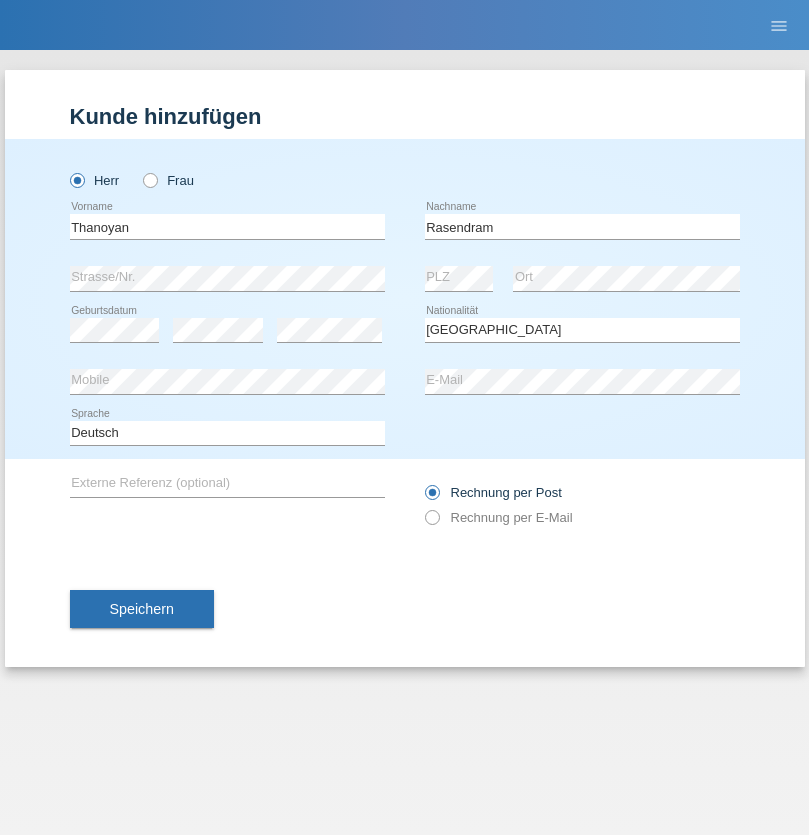 select on "C" 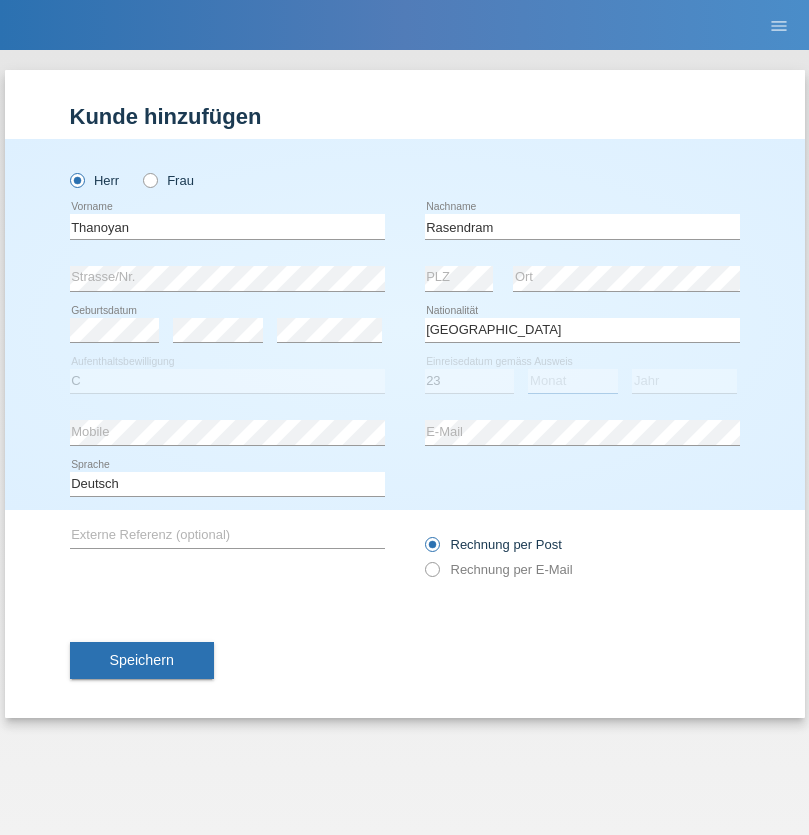 select on "02" 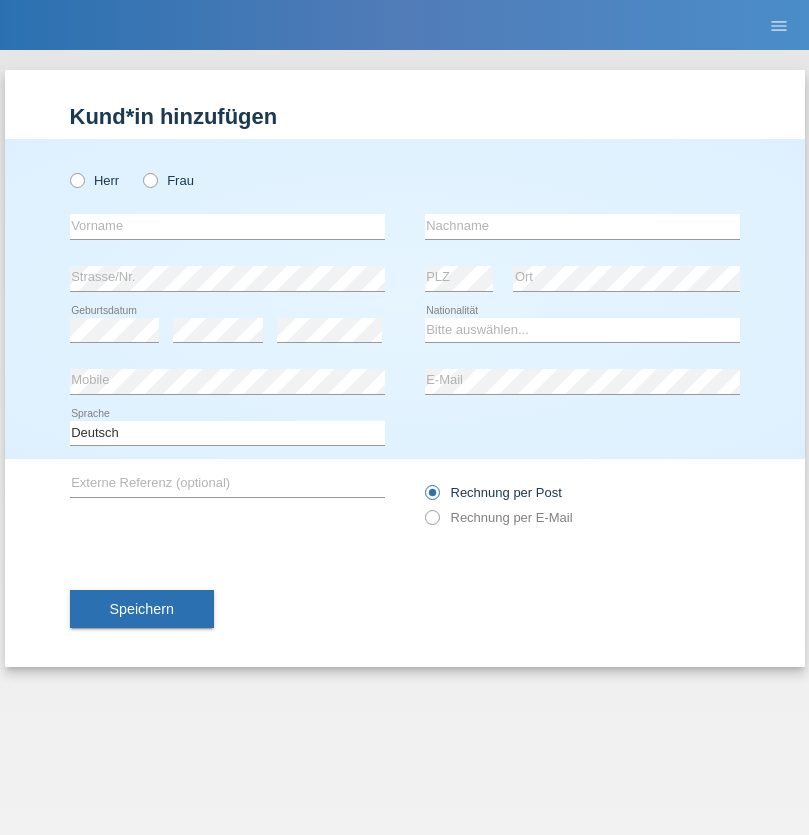 scroll, scrollTop: 0, scrollLeft: 0, axis: both 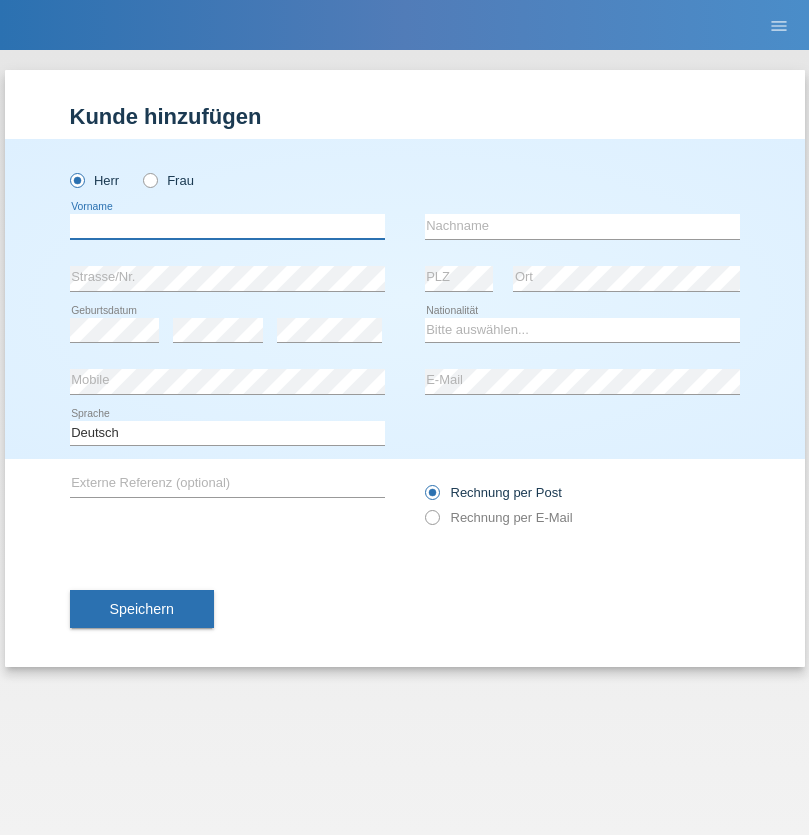 click at bounding box center (227, 226) 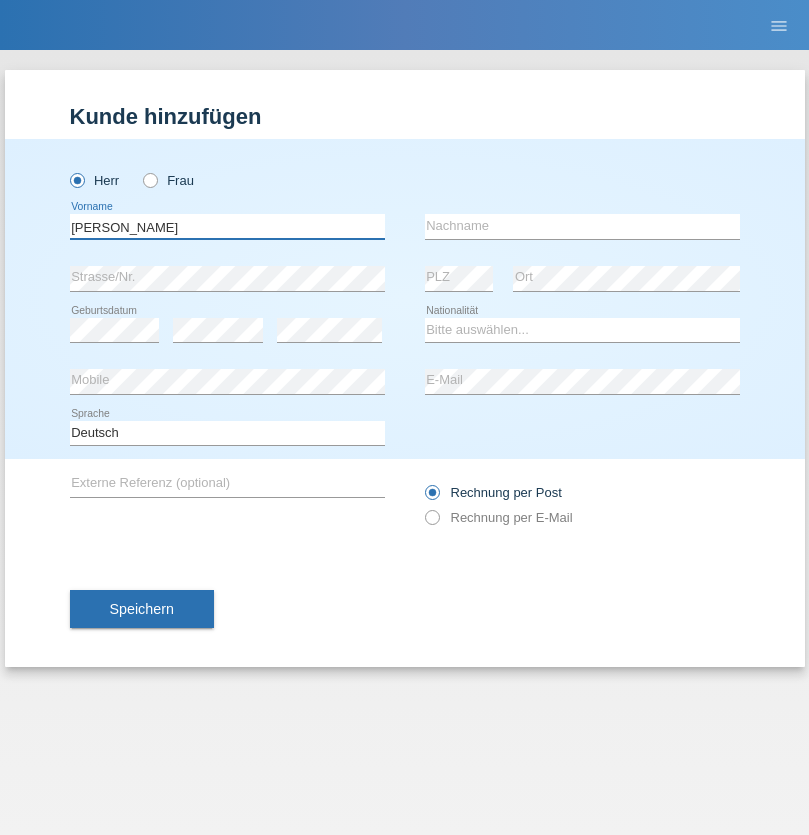 type on "[PERSON_NAME]" 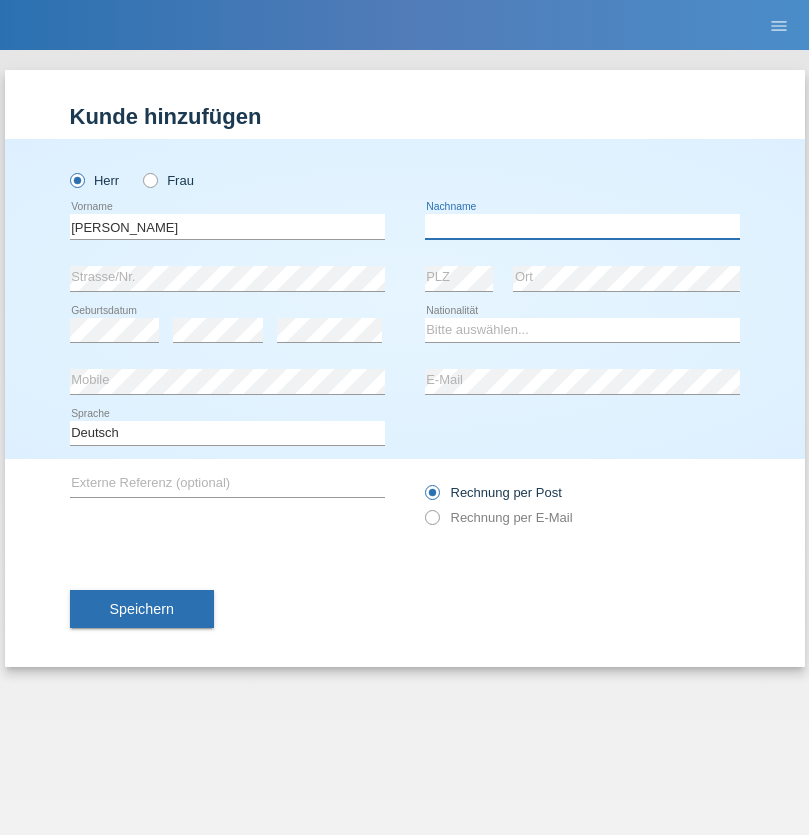 click at bounding box center (582, 226) 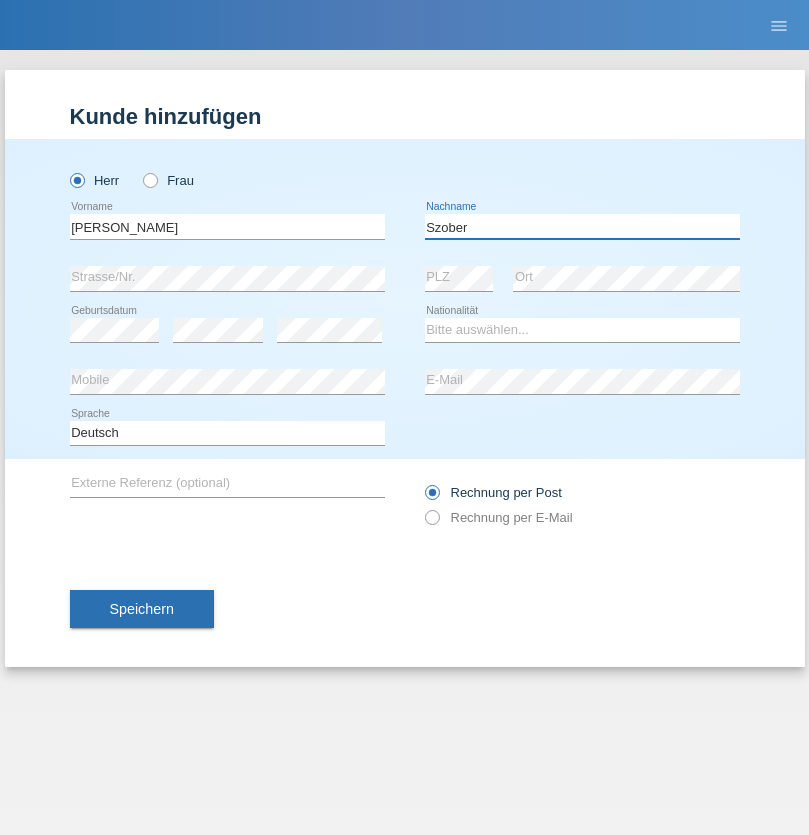 type on "Szober" 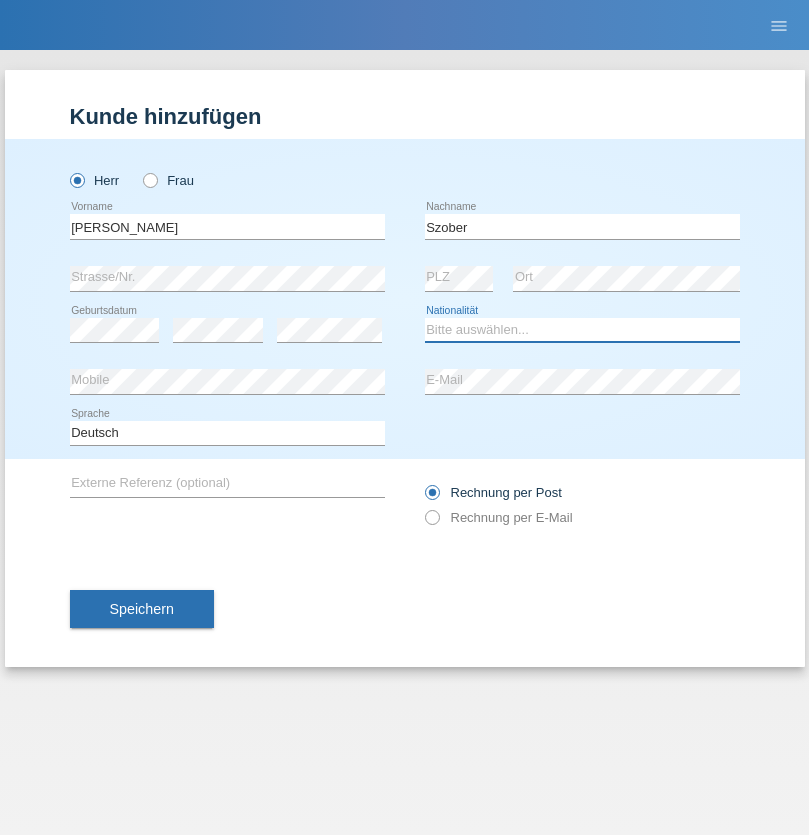 select on "PL" 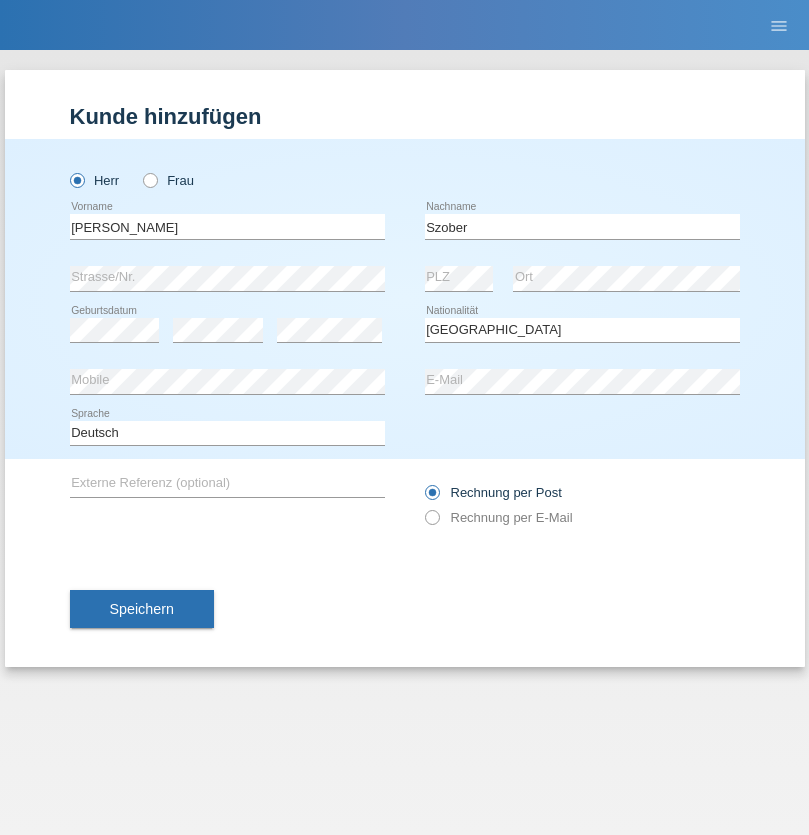 select on "C" 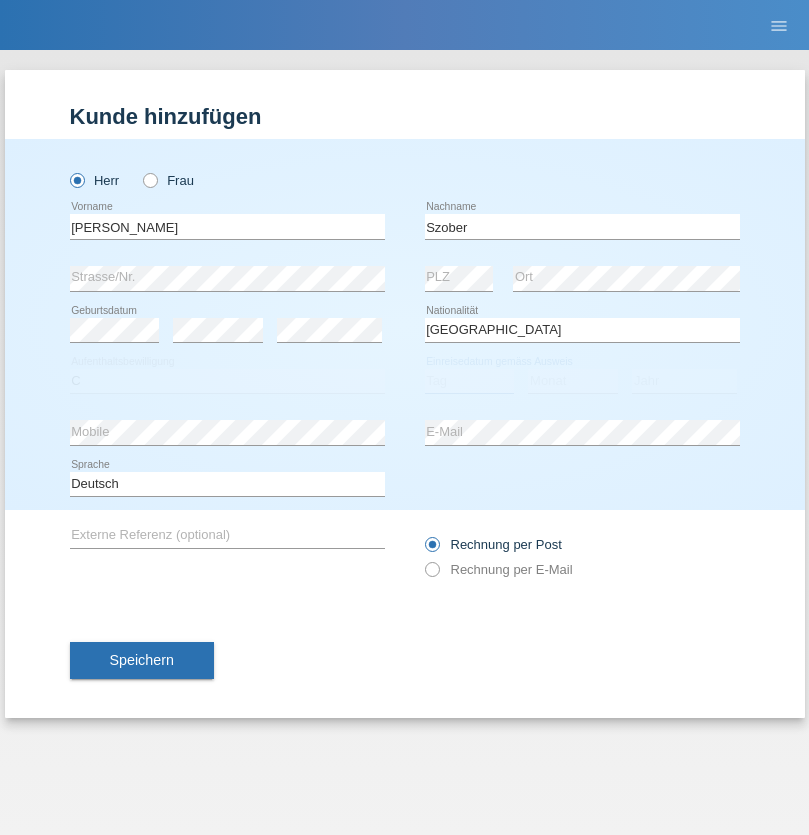 select on "01" 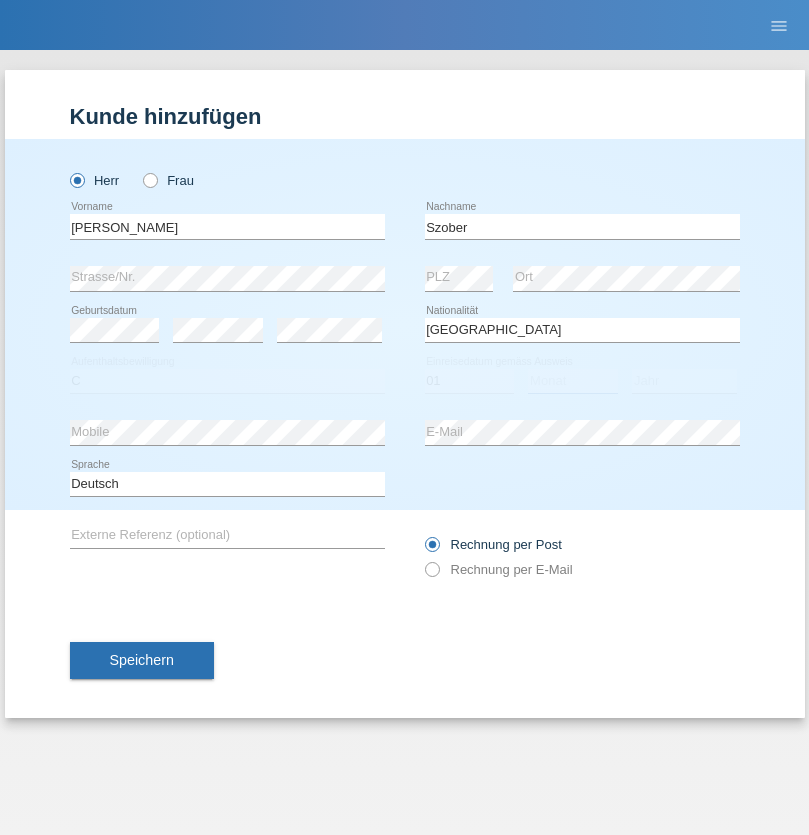 select on "05" 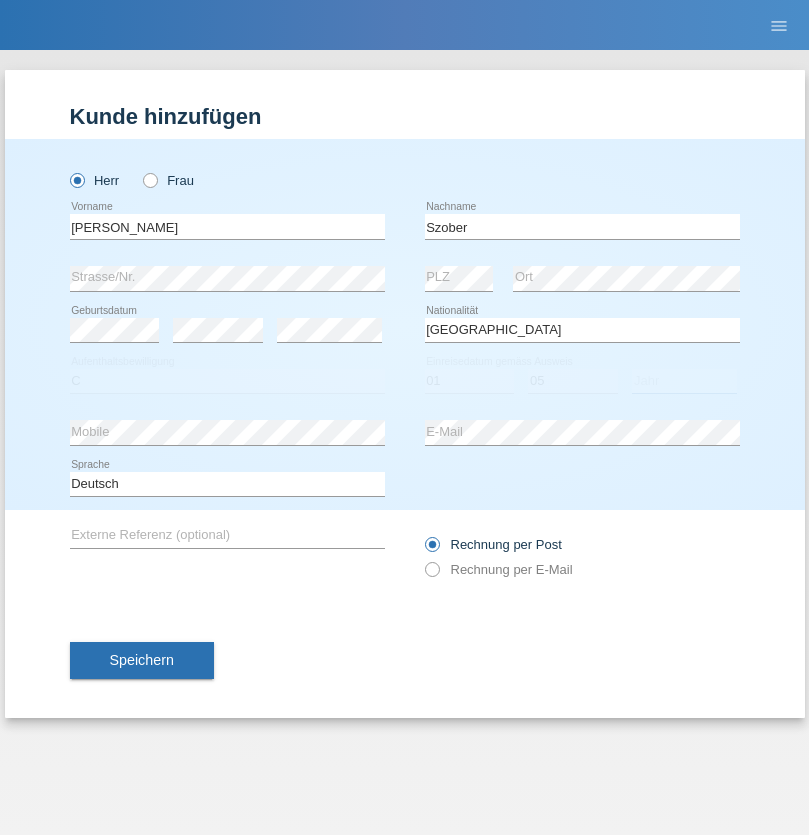 select on "2021" 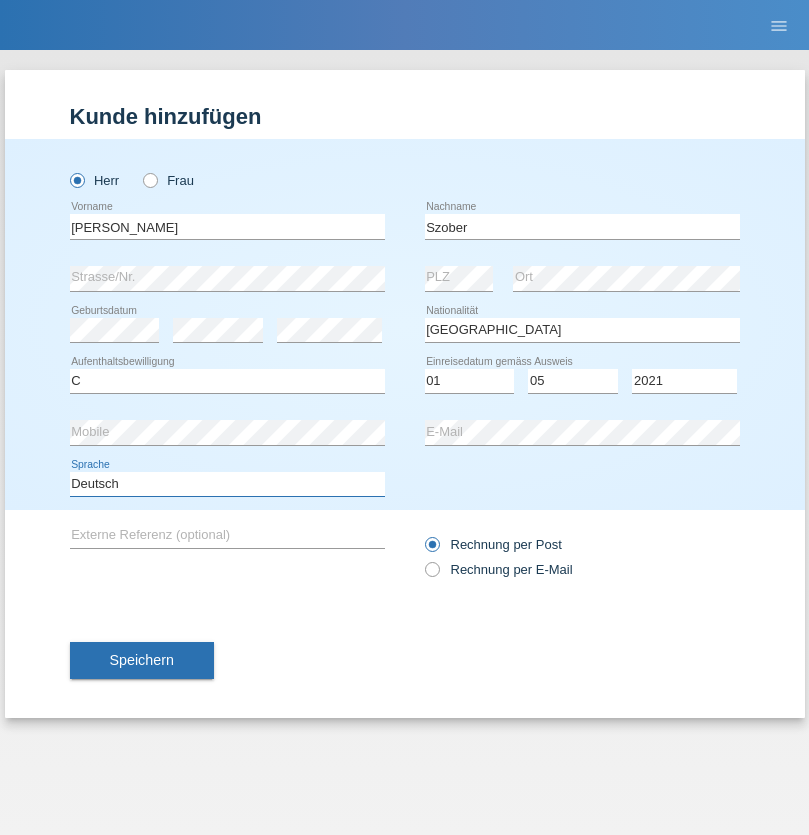 select on "en" 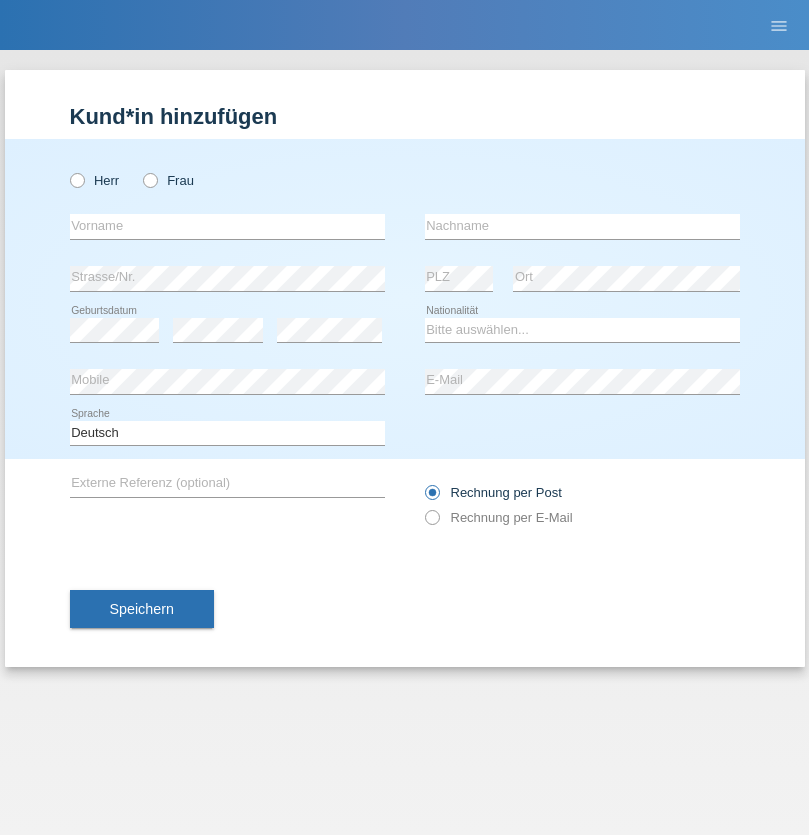 scroll, scrollTop: 0, scrollLeft: 0, axis: both 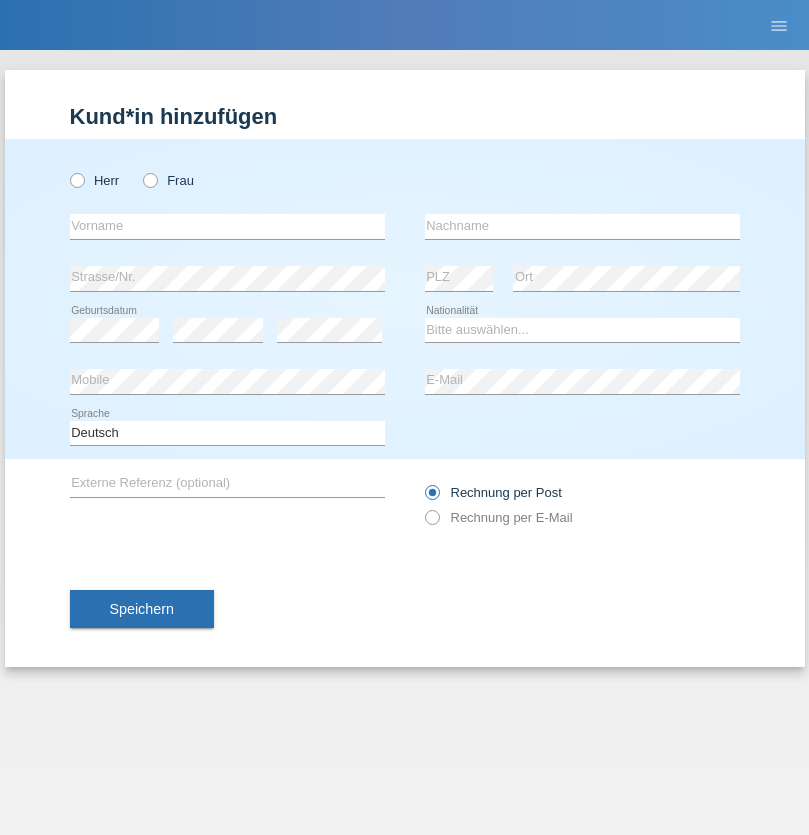 radio on "true" 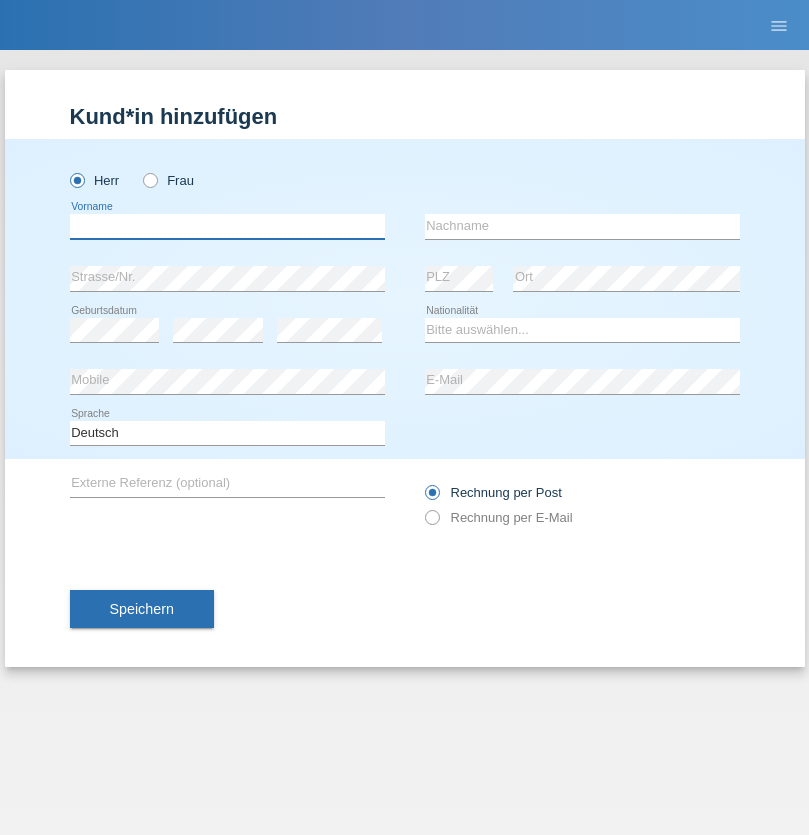 click at bounding box center [227, 226] 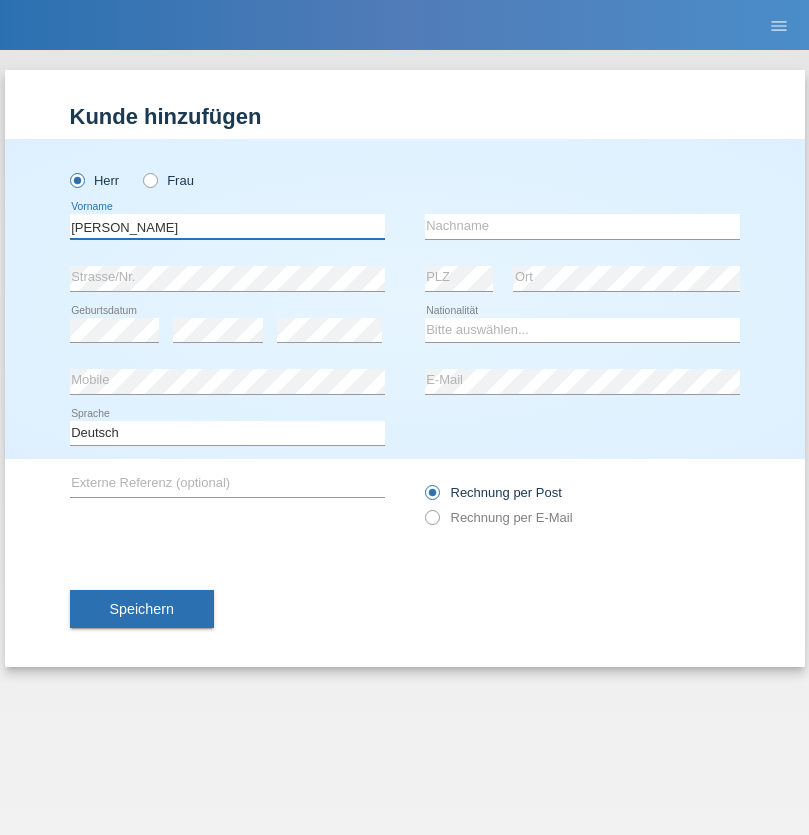 type on "[PERSON_NAME]" 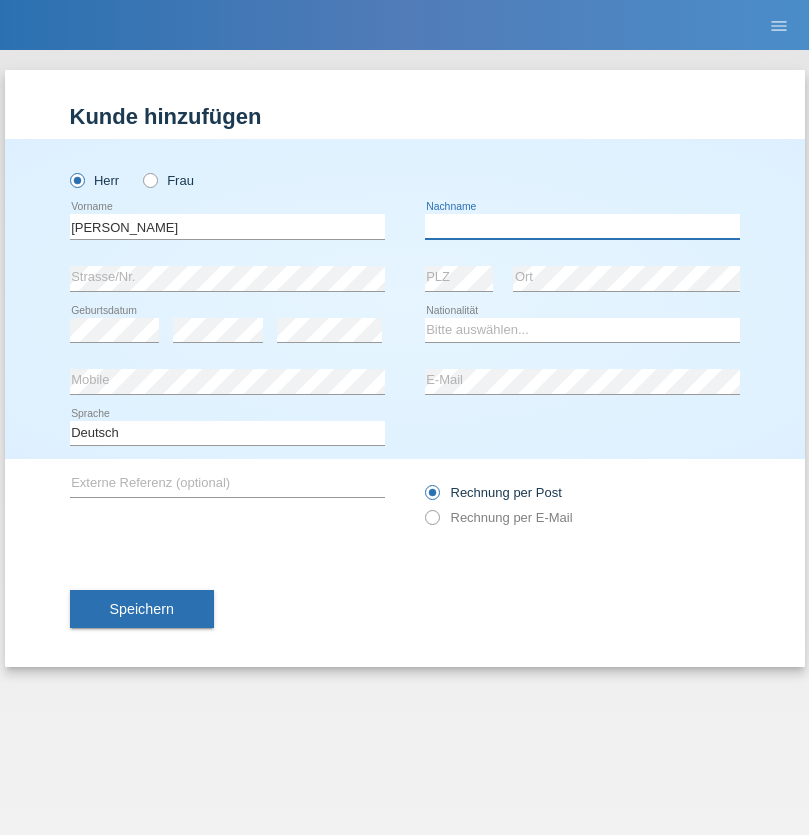 click at bounding box center [582, 226] 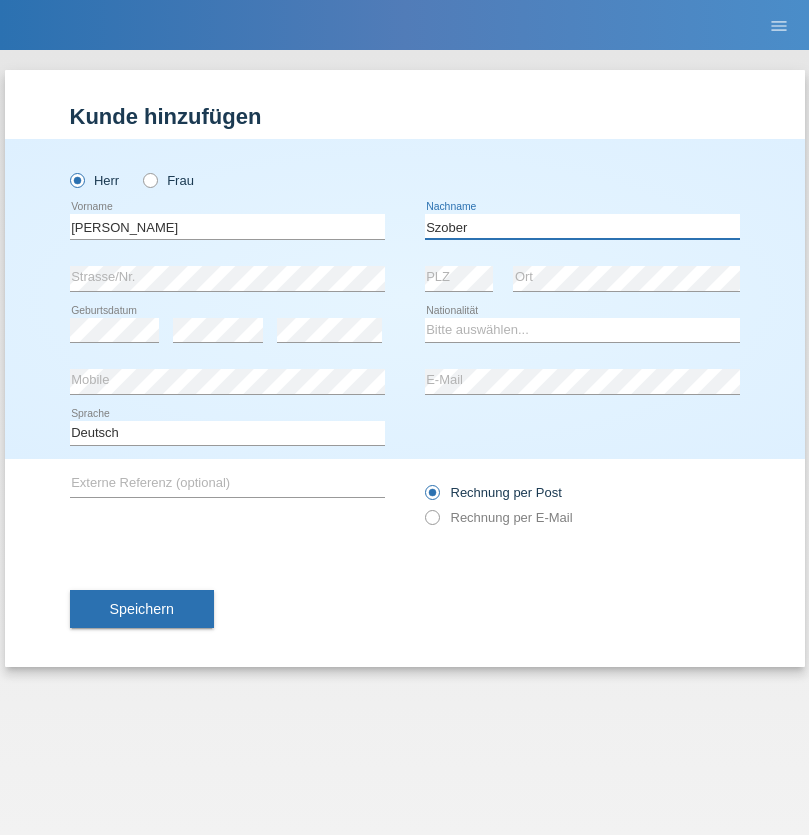 type on "Szober" 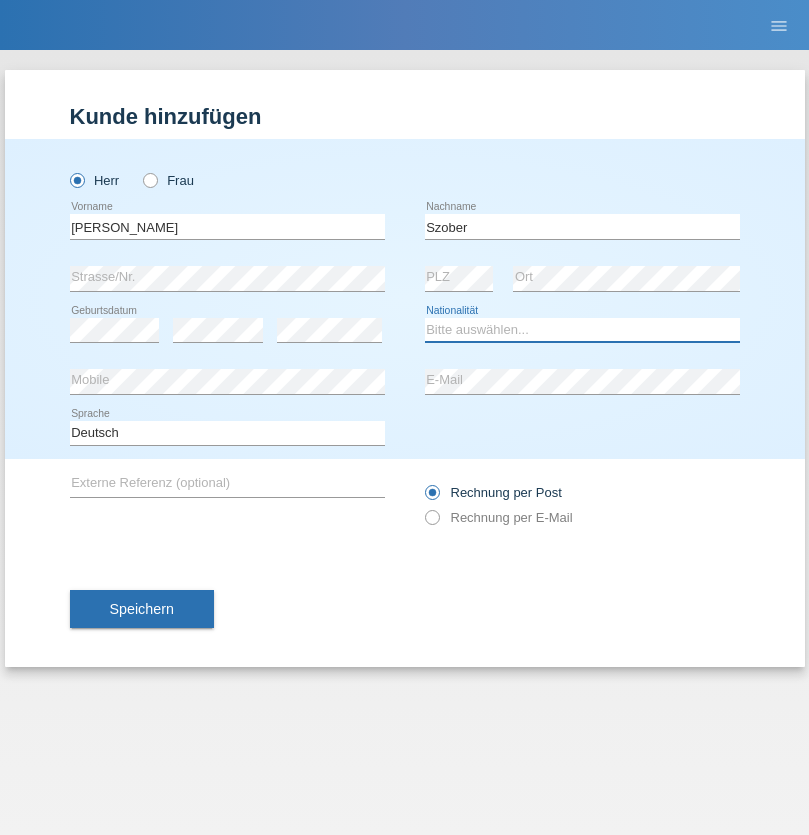 select on "PL" 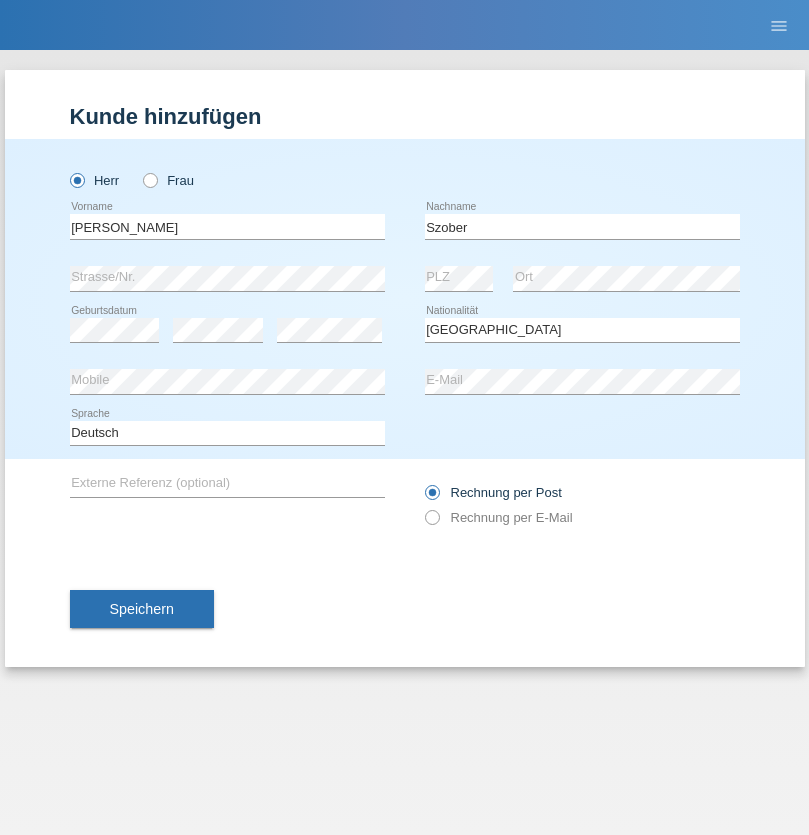 select on "C" 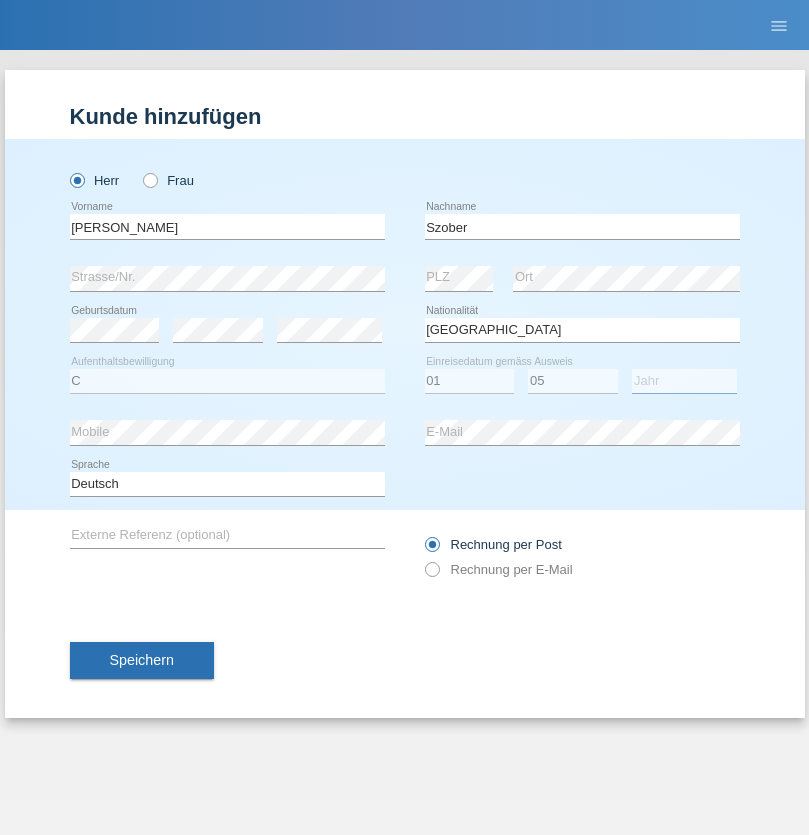 select on "2021" 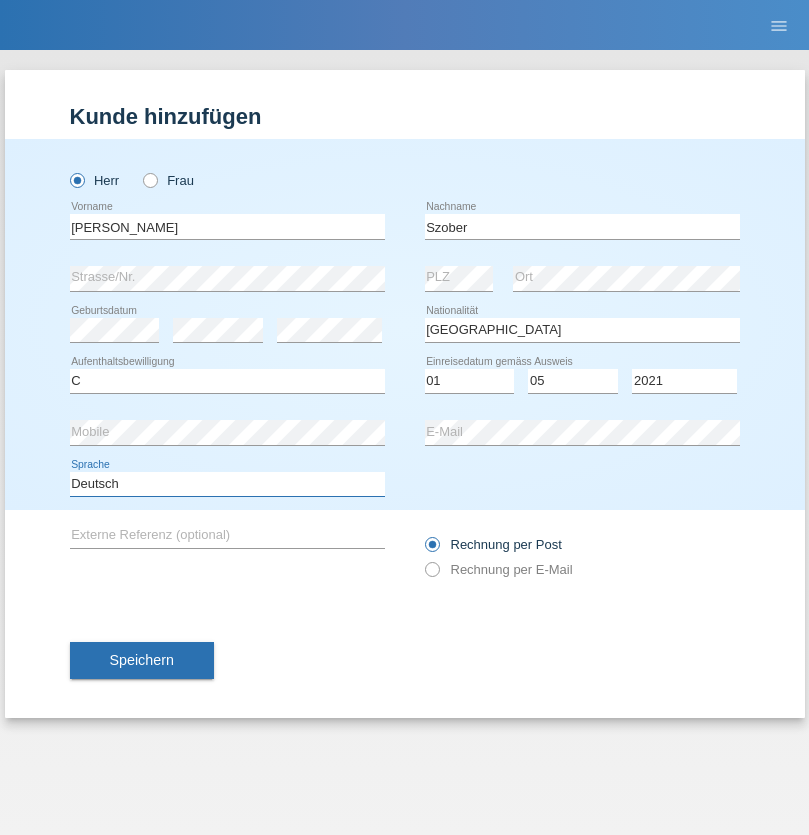 select on "en" 